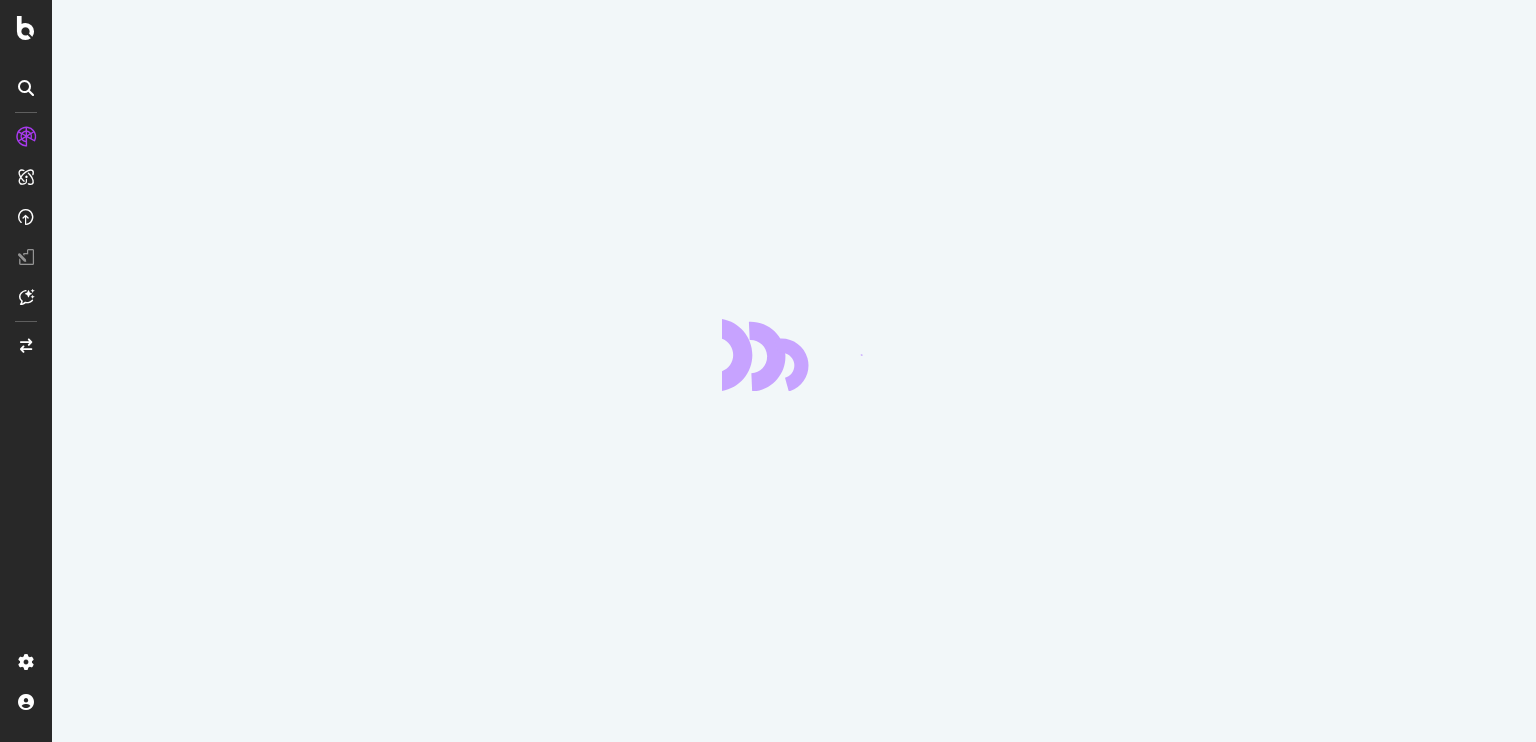 scroll, scrollTop: 0, scrollLeft: 0, axis: both 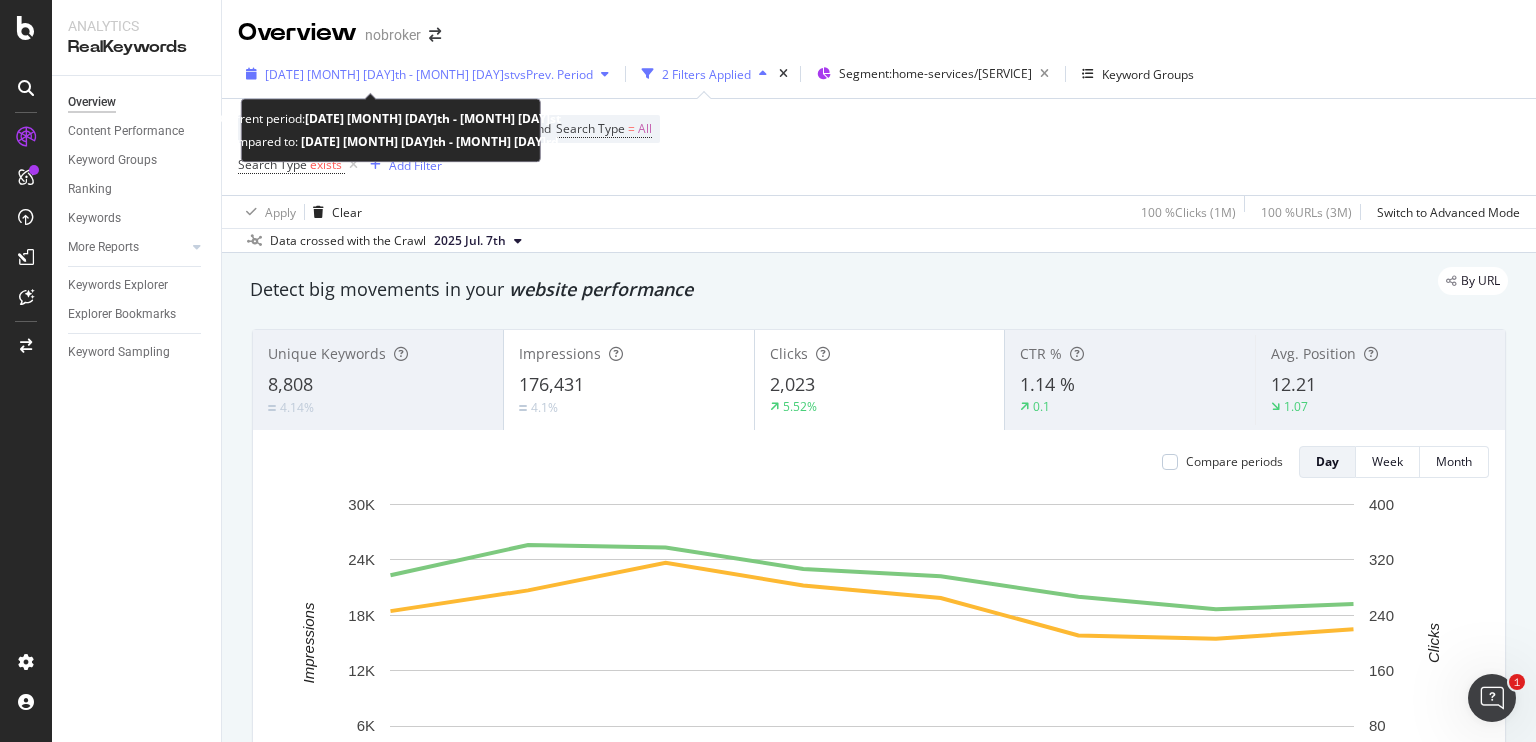 click on "vs  Prev. Period" at bounding box center (553, 74) 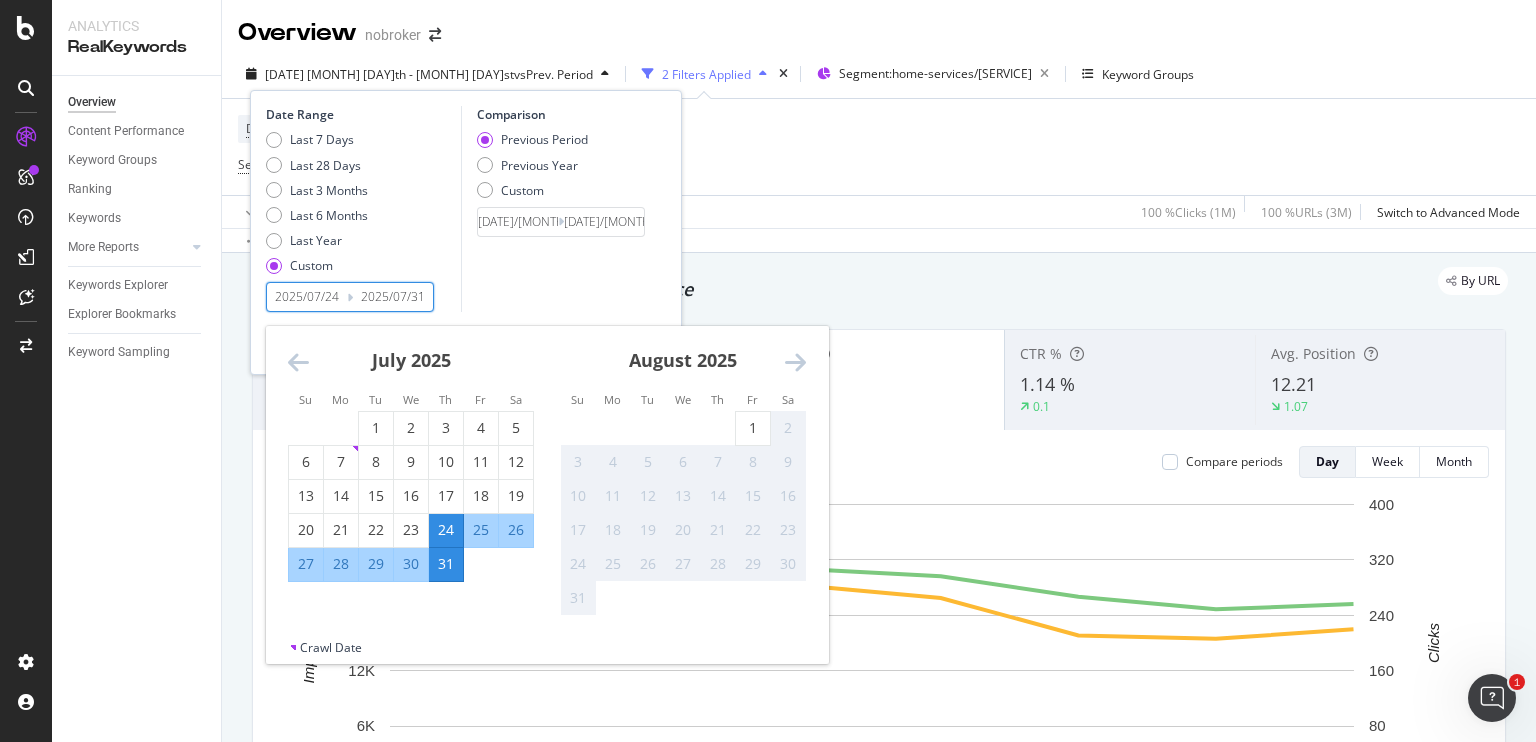 click on "2025/07/24" at bounding box center [307, 297] 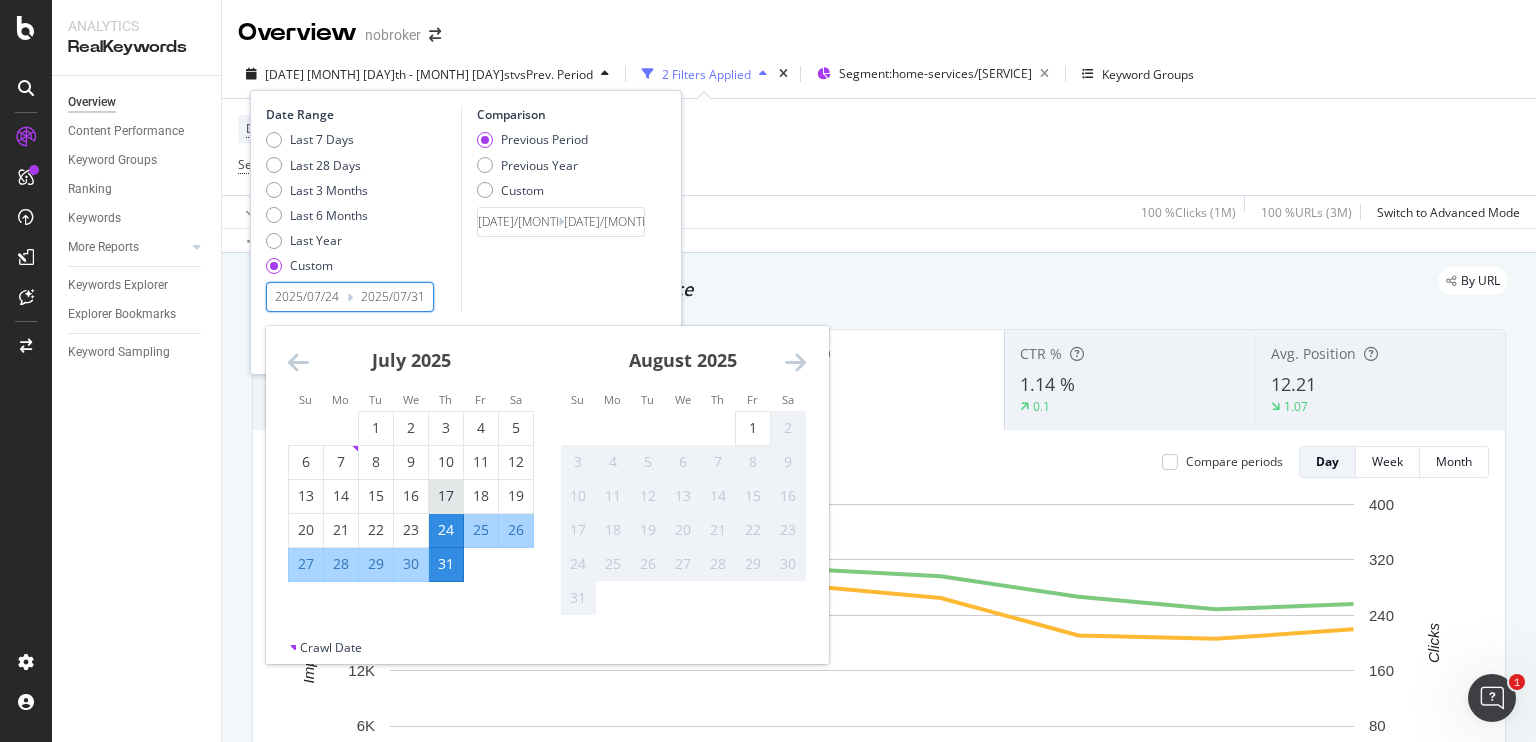 click on "17" at bounding box center (446, 496) 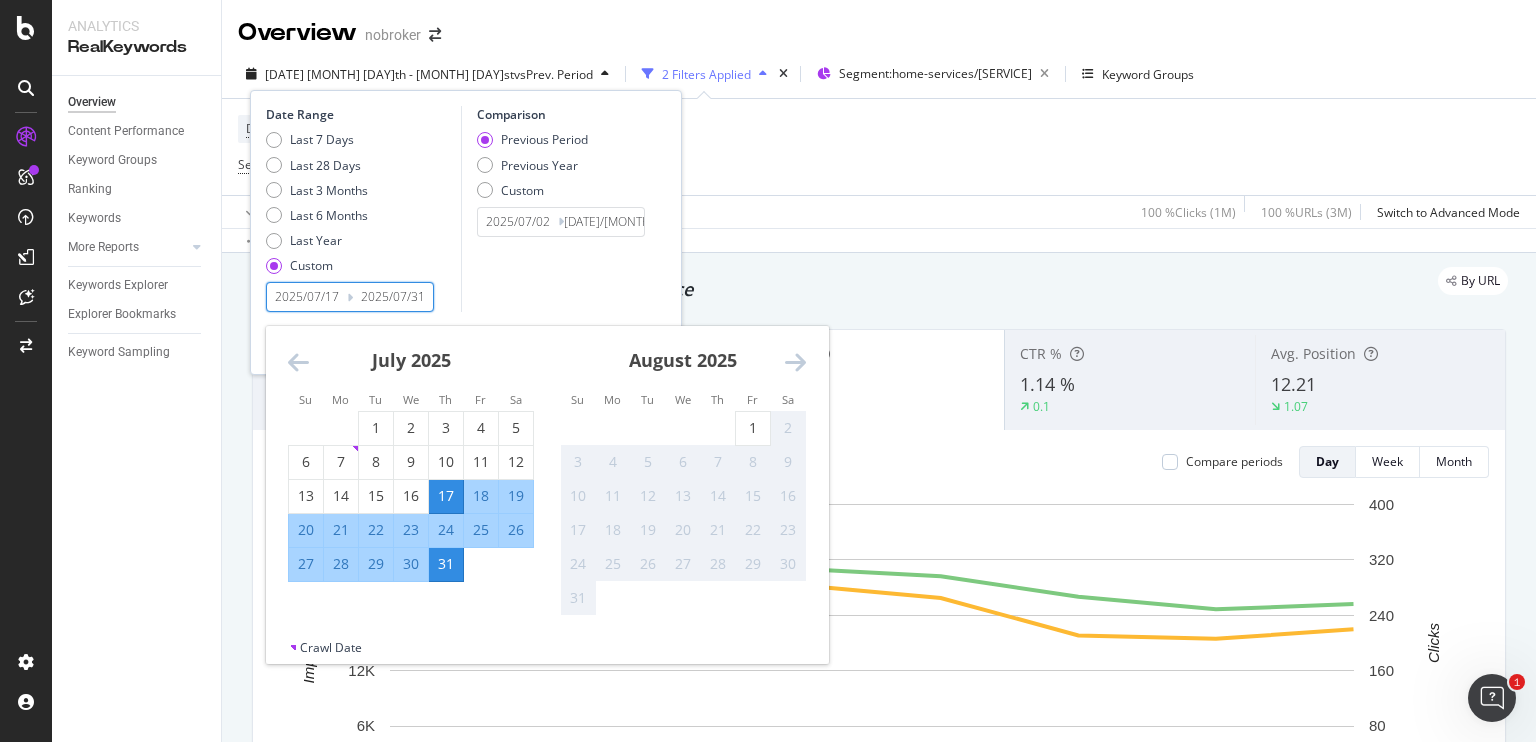 click on "Comparison Previous Period Previous Year Custom [DATE]/[MONTH]/[DAY] Navigate forward to interact with the calendar and select a date. Press the question mark key to get the keyboard shortcuts for changing dates. [DATE]/[MONTH]/[DAY] Navigate backward to interact with the calendar and select a date. Press the question mark key to get the keyboard shortcuts for changing dates. Su Mo Tu We Th Fr Sa Su Mo Tu We Th Fr Sa June [DATE] 1 2 3 4 5 6 7 8 9 10 11 12 13 14 15 16 17 18 19 20 21 22 23 24 25 26 27 28 29 30 July [DATE] 1 2 3 4 5 6 7 8 9 10 11 12 13 14 15 16 17 18 19 20 21 22 23 24 25 26 27 28 29 30 31 August [DATE] 1 2 3 4 5 6 7 8 9 10 11 12 13 14 15 16 17 18 19 20 21 22 23 24 25 26 27 28 29 30 31 September [DATE] 1 2 3 4 5 6 7 8 9 10 11 12 13 14 15 16 17 18 19 20 21 22 23 24 25 26 27 28 29 30 Crawl Date [DATE]/[MONTH]/[DAY] Navigate backward to interact with the calendar and select a date. Press the question mark key to get the keyboard shortcuts for changing dates. Comparison Previous Period Previous Year Custom [DATE]/[MONTH]/[DAY] Navigate forward to interact with the calendar and select a date. Press the question mark key to get the keyboard shortcuts for changing dates." at bounding box center (556, 209) 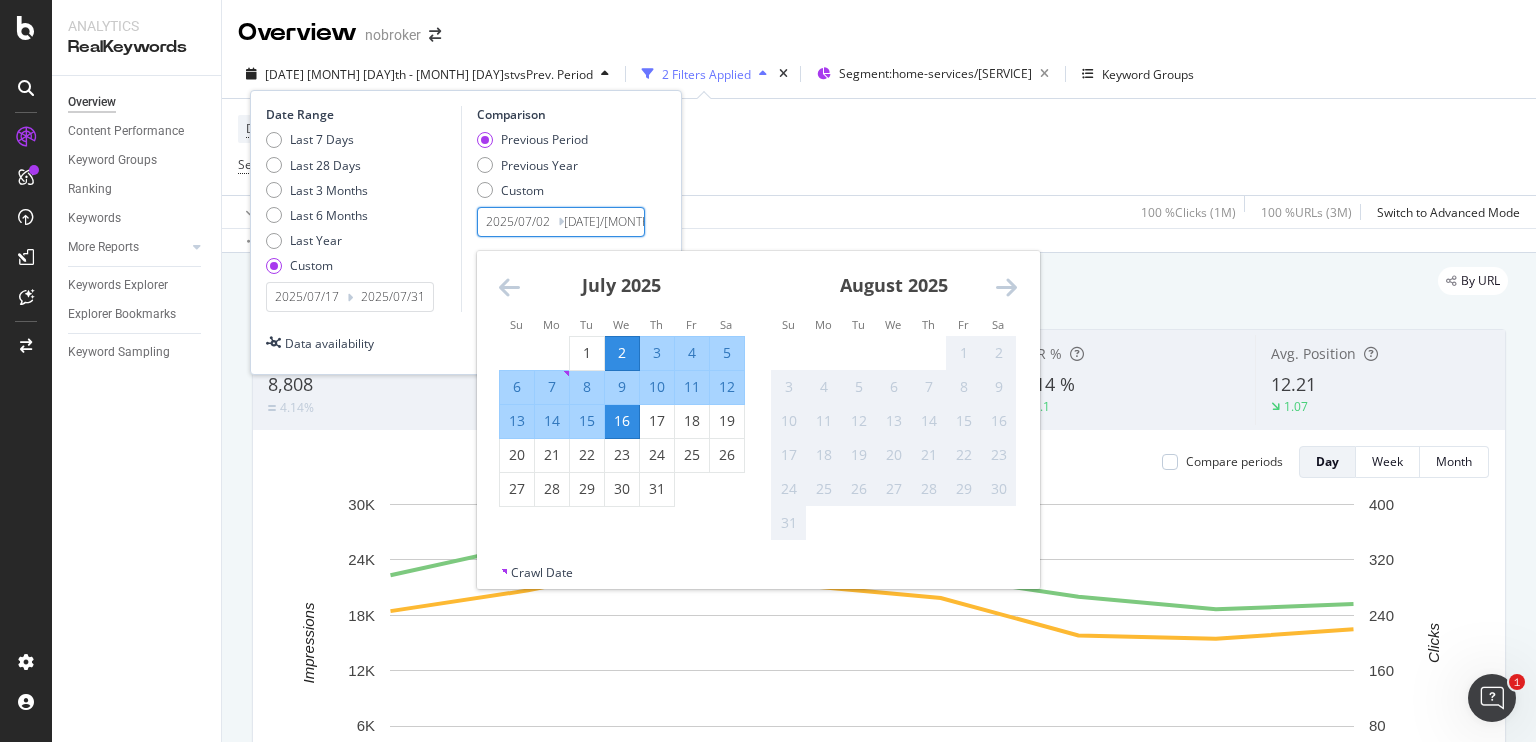 click on "2025/07/02" at bounding box center (518, 222) 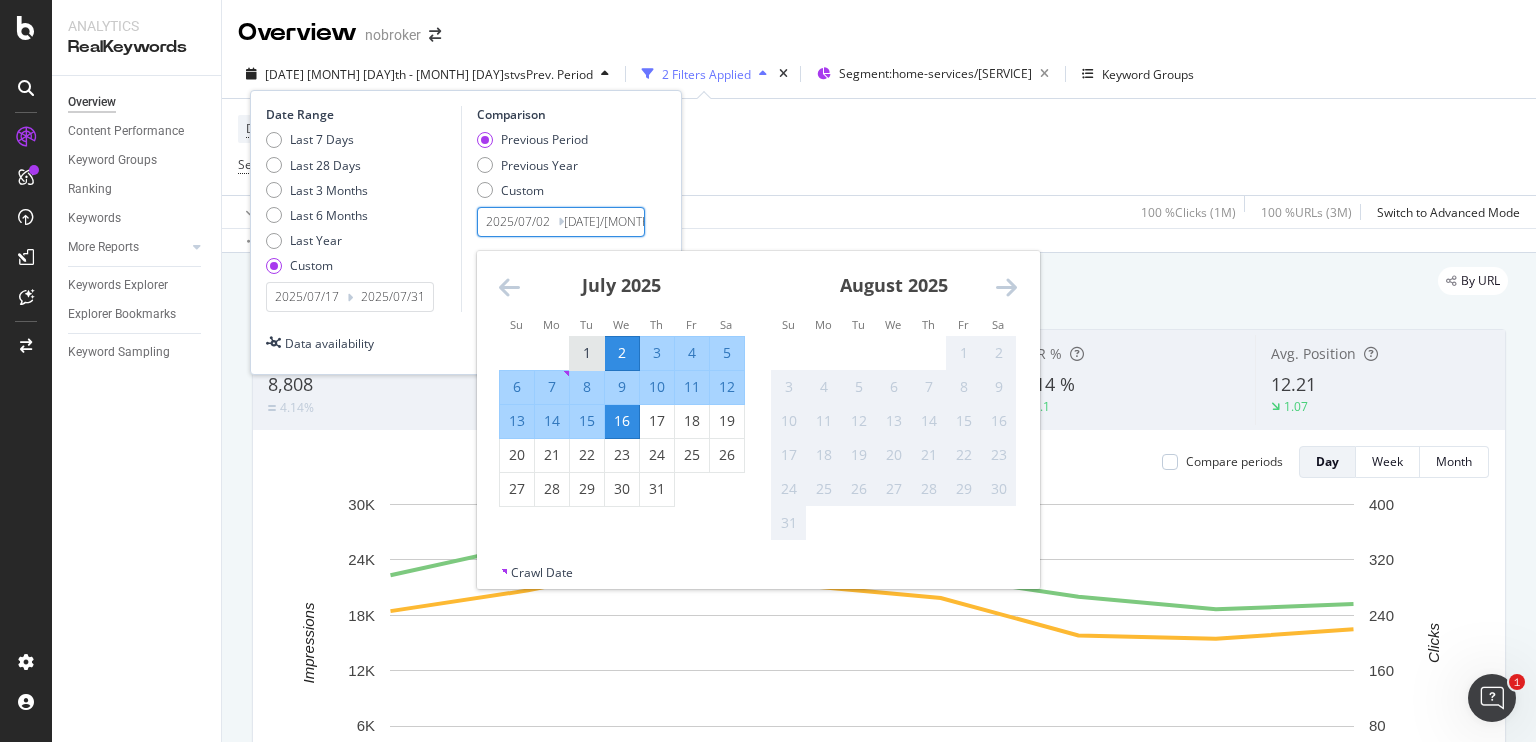 click on "1" at bounding box center [587, 353] 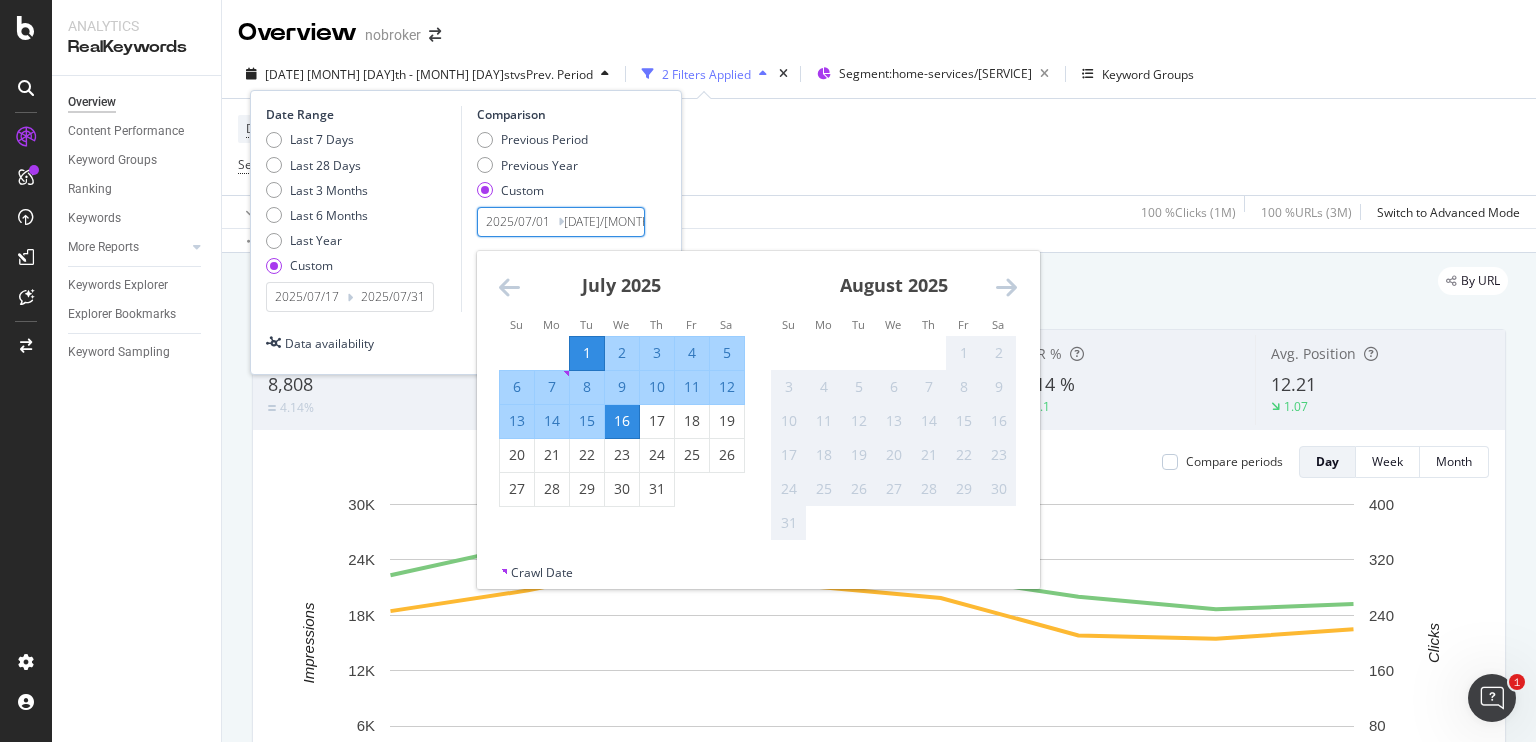 click on "Date Range Last 7 Days Last 28 Days Last 3 Months Last 6 Months Last Year Custom [DATE]/[MONTH]/[DAY] Navigate forward to interact with the calendar and select a date. Press the question mark key to get the keyboard shortcuts for changing dates. [DATE]/[MONTH]/[DAY] Navigate backward to interact with the calendar and select a date. Press the question mark key to get the keyboard shortcuts for changing dates. Comparison Previous Period Previous Year Custom [DATE]/[MONTH]/[DAY] Navigate forward to interact with the calendar and select a date. Press the question mark key to get the keyboard shortcuts for changing dates. Su Mo Tu We Th Fr Sa Su Mo Tu We Th Fr Sa June [DATE] 1 2 3 4 5 6 7 8 9 10 11 12 13 14 15 16 17 18 19 20 21 22 23 24 25 26 27 28 29 30 July [DATE] 1 2 3 4 5 6 7 8 9 10 11 12 13 14 15 16 17 18 19 20 21 22 23 24 25 26 27 28 29 30 31 August [DATE] 1 2 3 4 5 6 7 8 9 10 11 12 13 14 15 16 17 18 19 20 21 22 23 24 25 26 27 28 29 30 31 September [DATE] 1 2 3 4 5 6 7 8 9 10 11 12 13 14 15 16 17 18 19 20 21 22 23 24 25 26 27 28 29 30 Crawl Date" at bounding box center [466, 209] 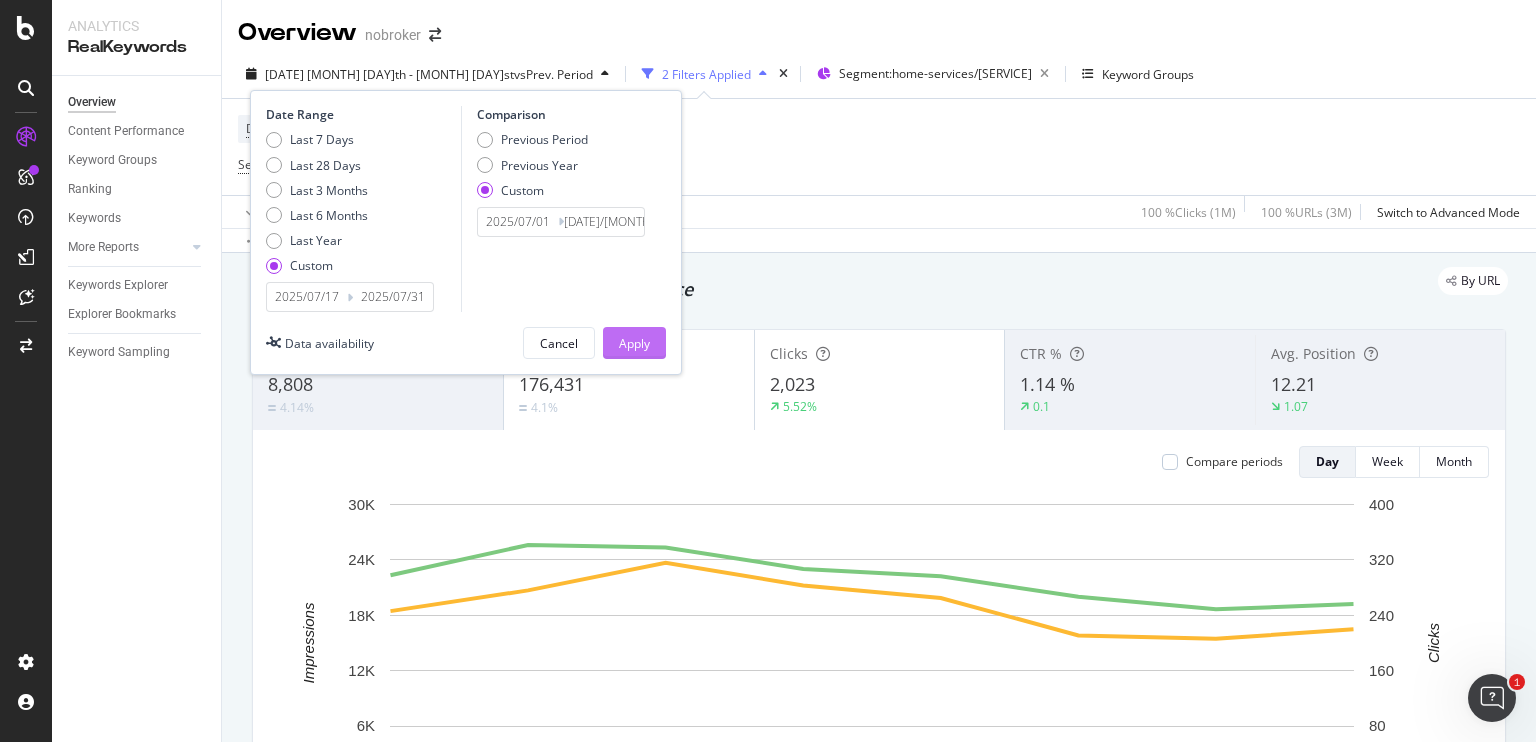 click on "Apply" at bounding box center (634, 343) 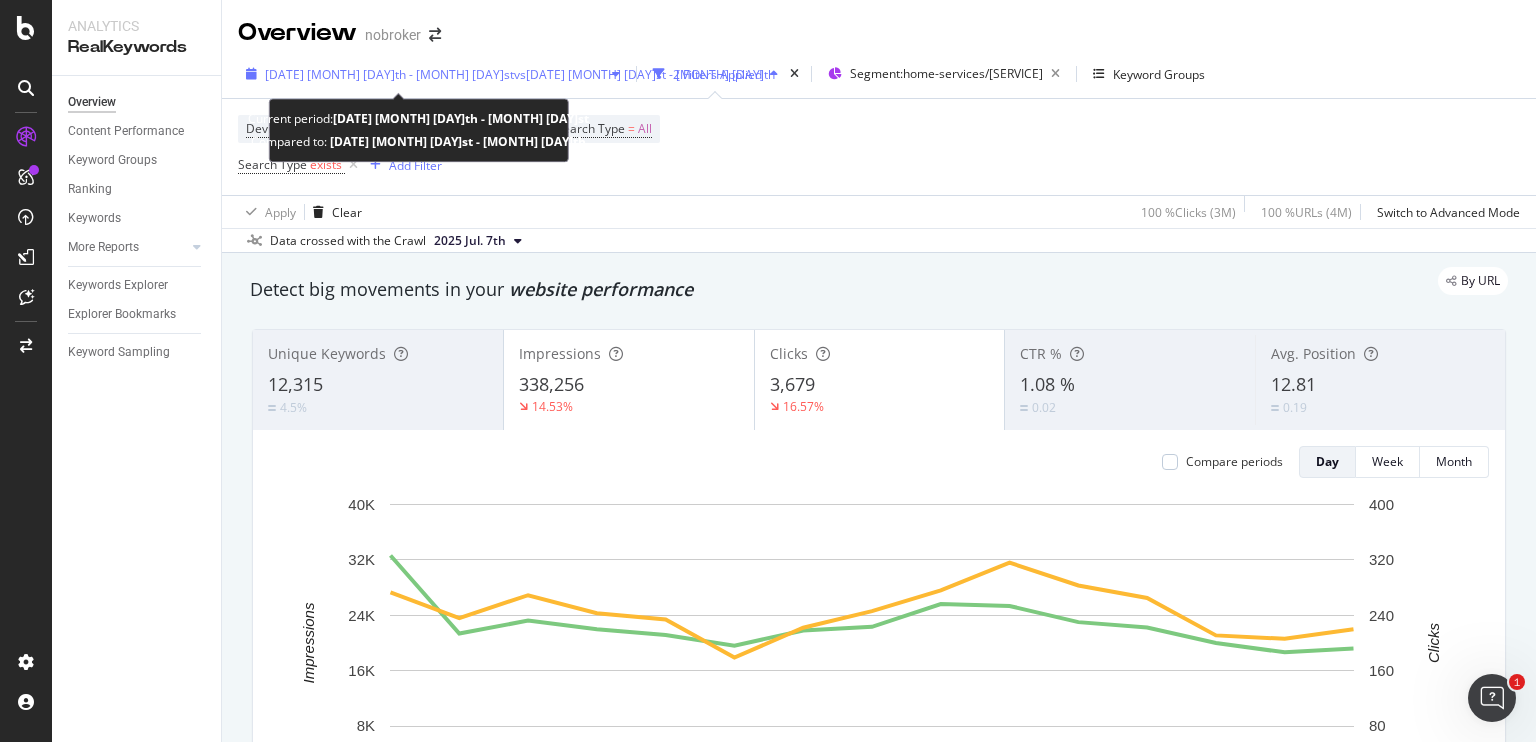 click on "vs  2025 Jul. 1st - Jul. 16th" at bounding box center (644, 74) 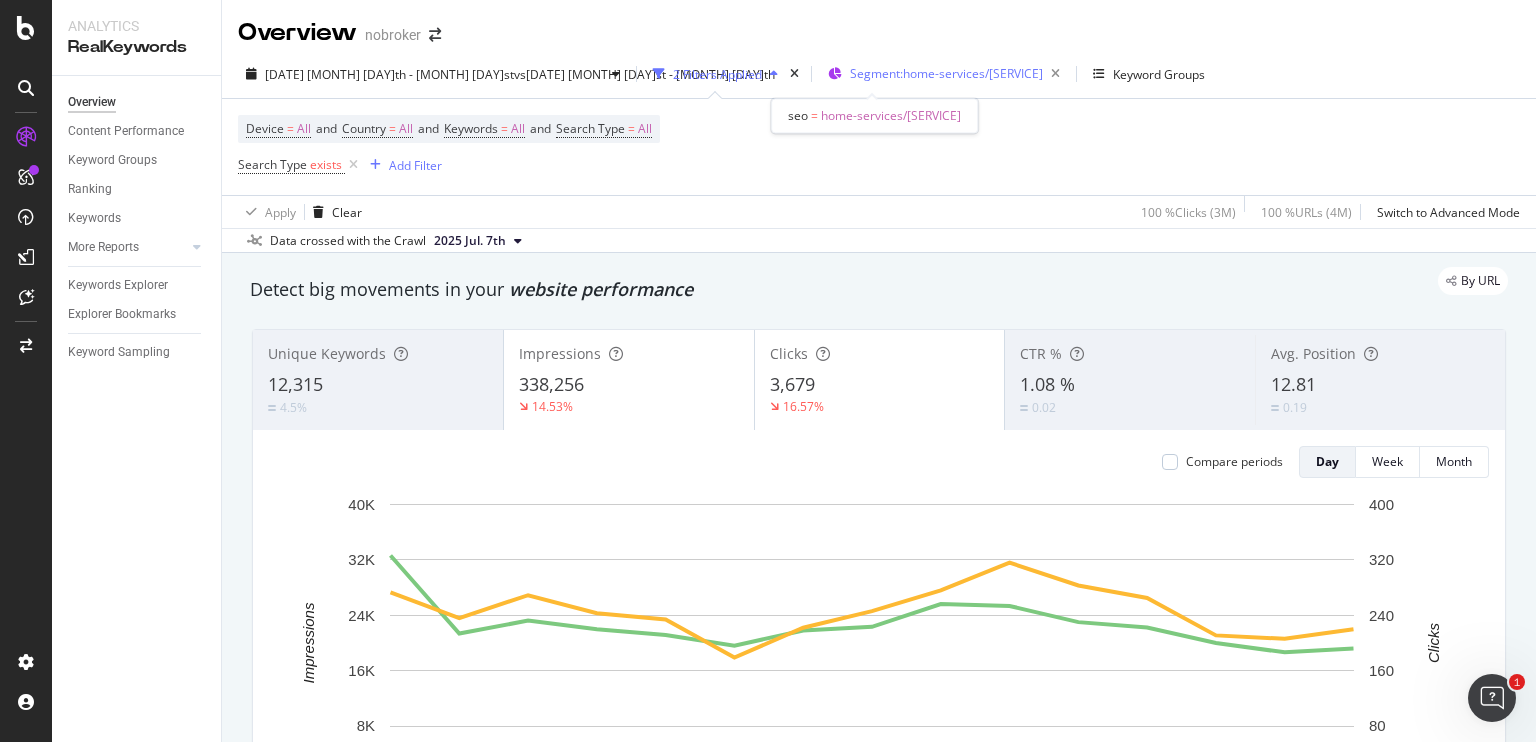 click on "Segment:  home-services/[SERVICE]" at bounding box center (946, 73) 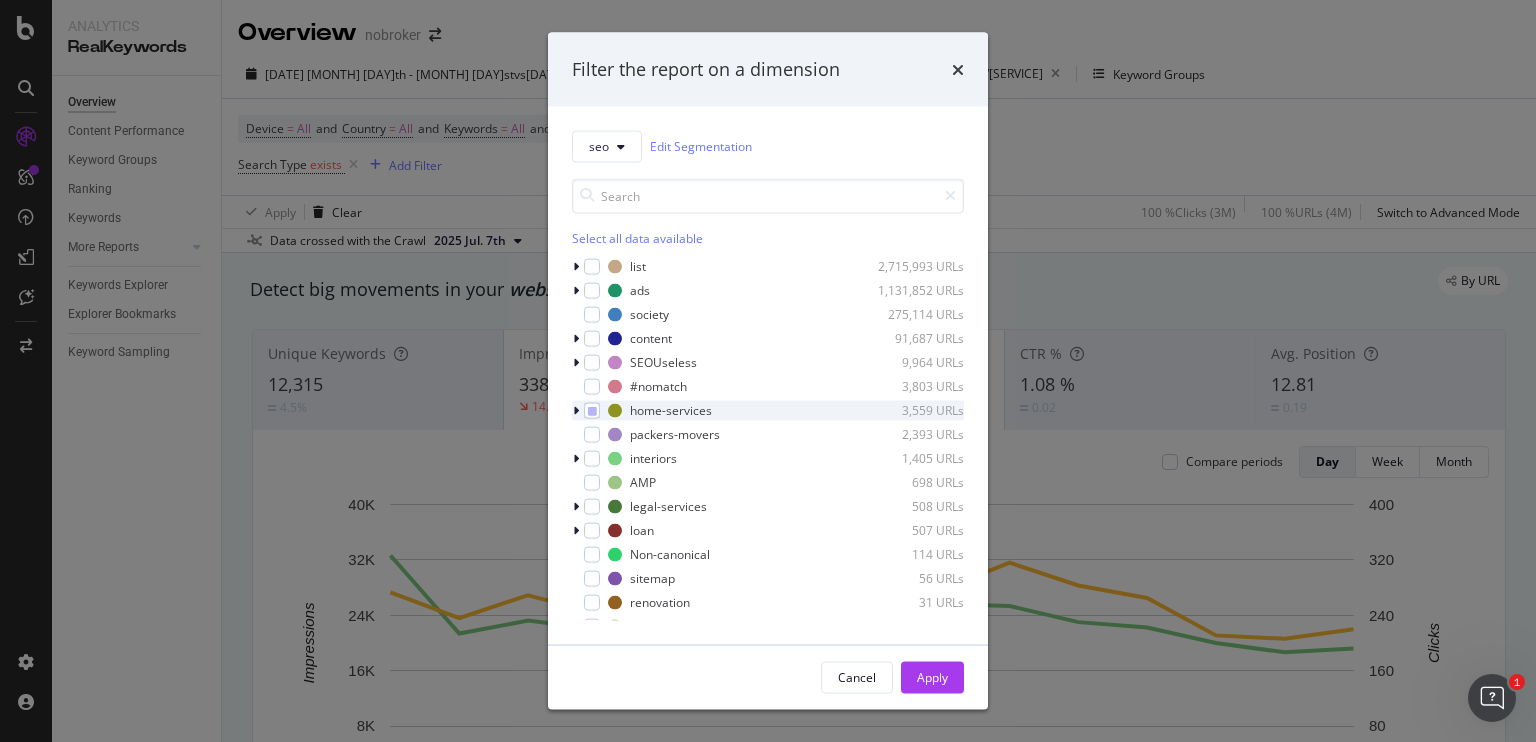 click at bounding box center (576, 410) 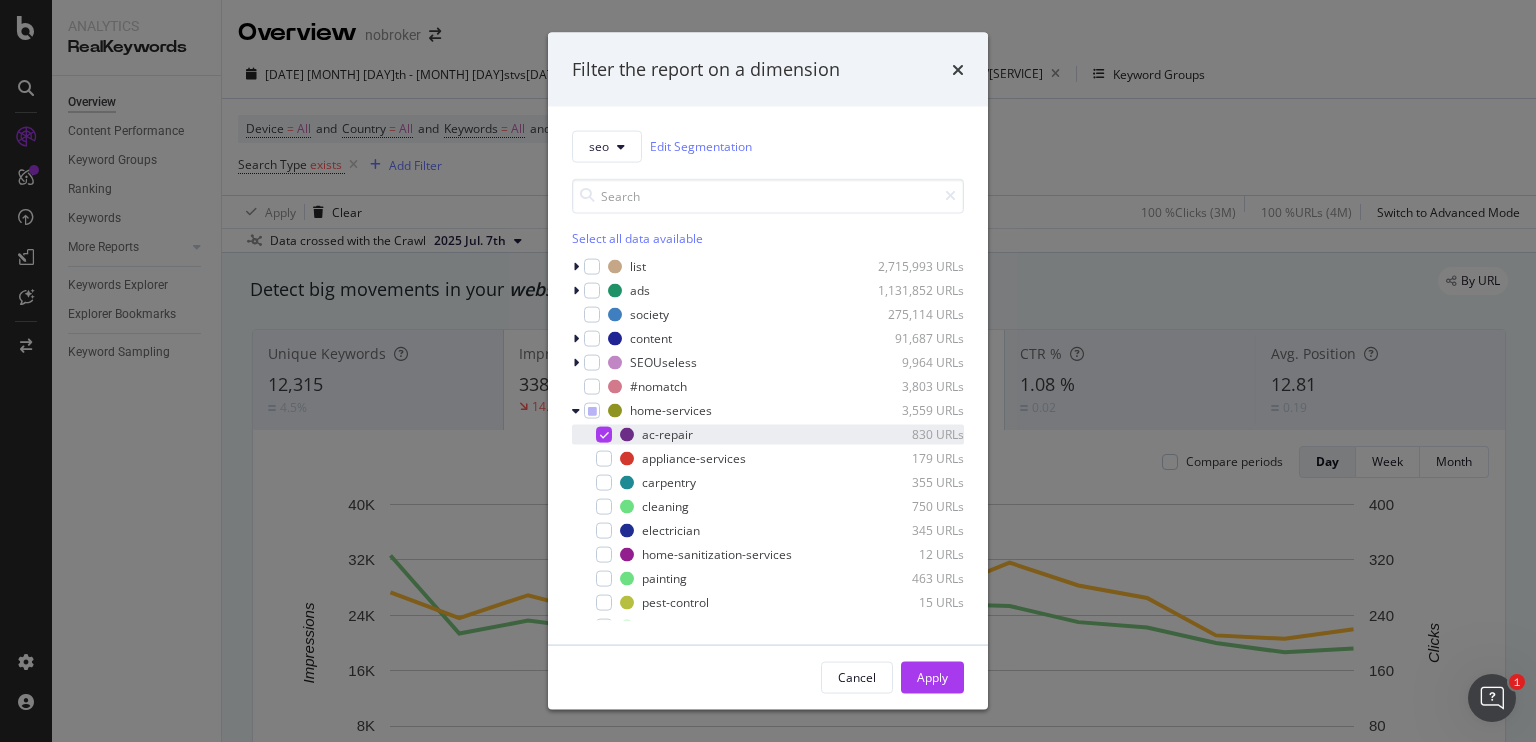 click at bounding box center (604, 434) 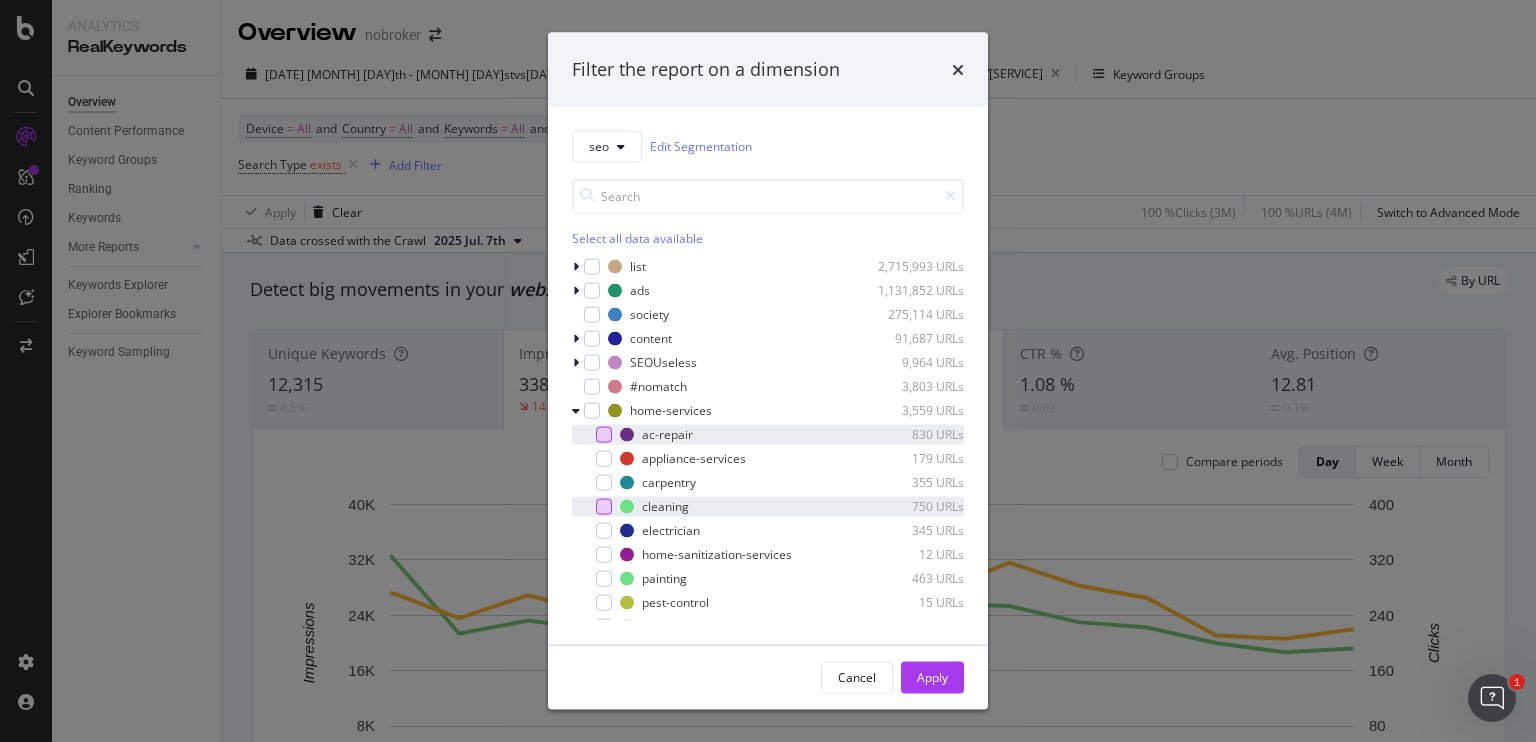 click at bounding box center (604, 506) 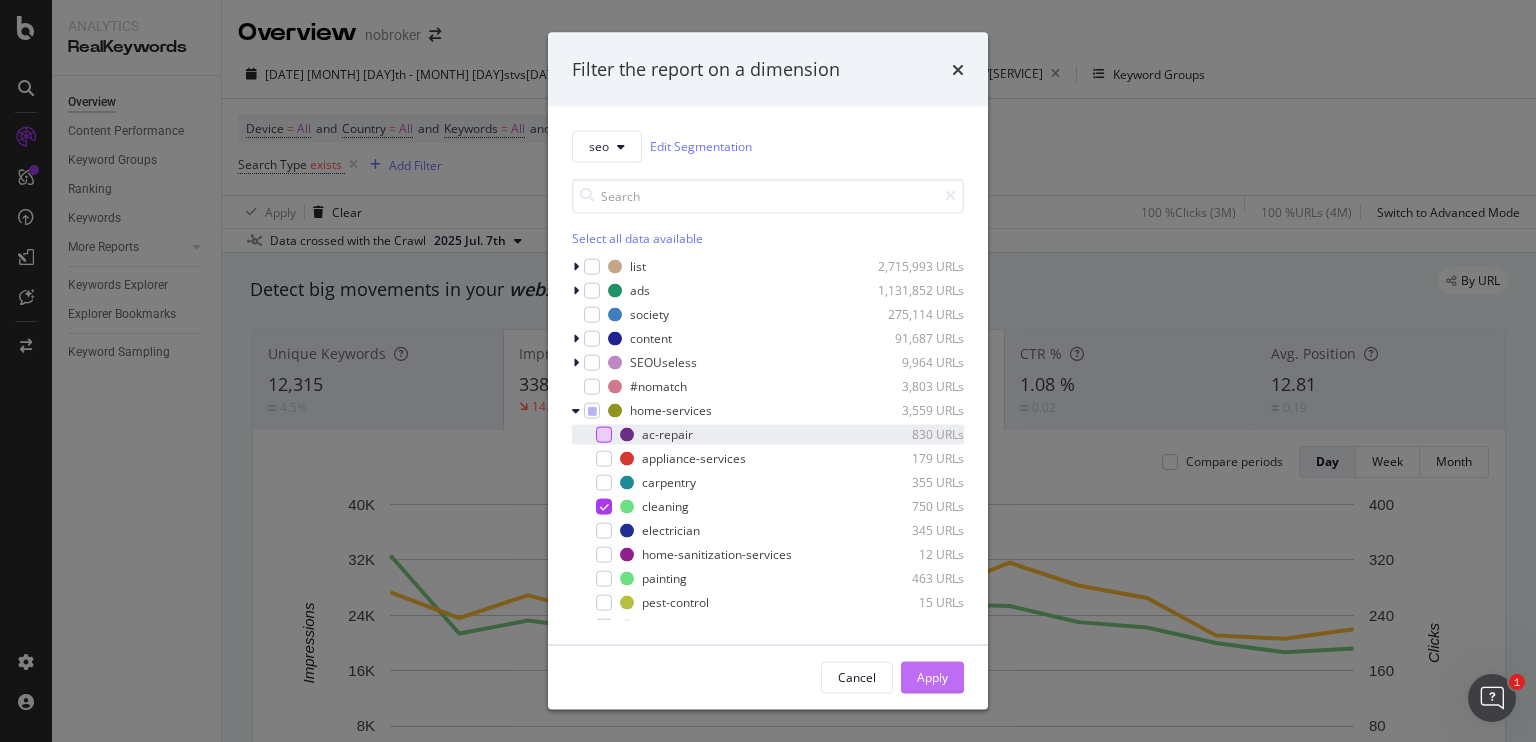 click on "Apply" at bounding box center [932, 677] 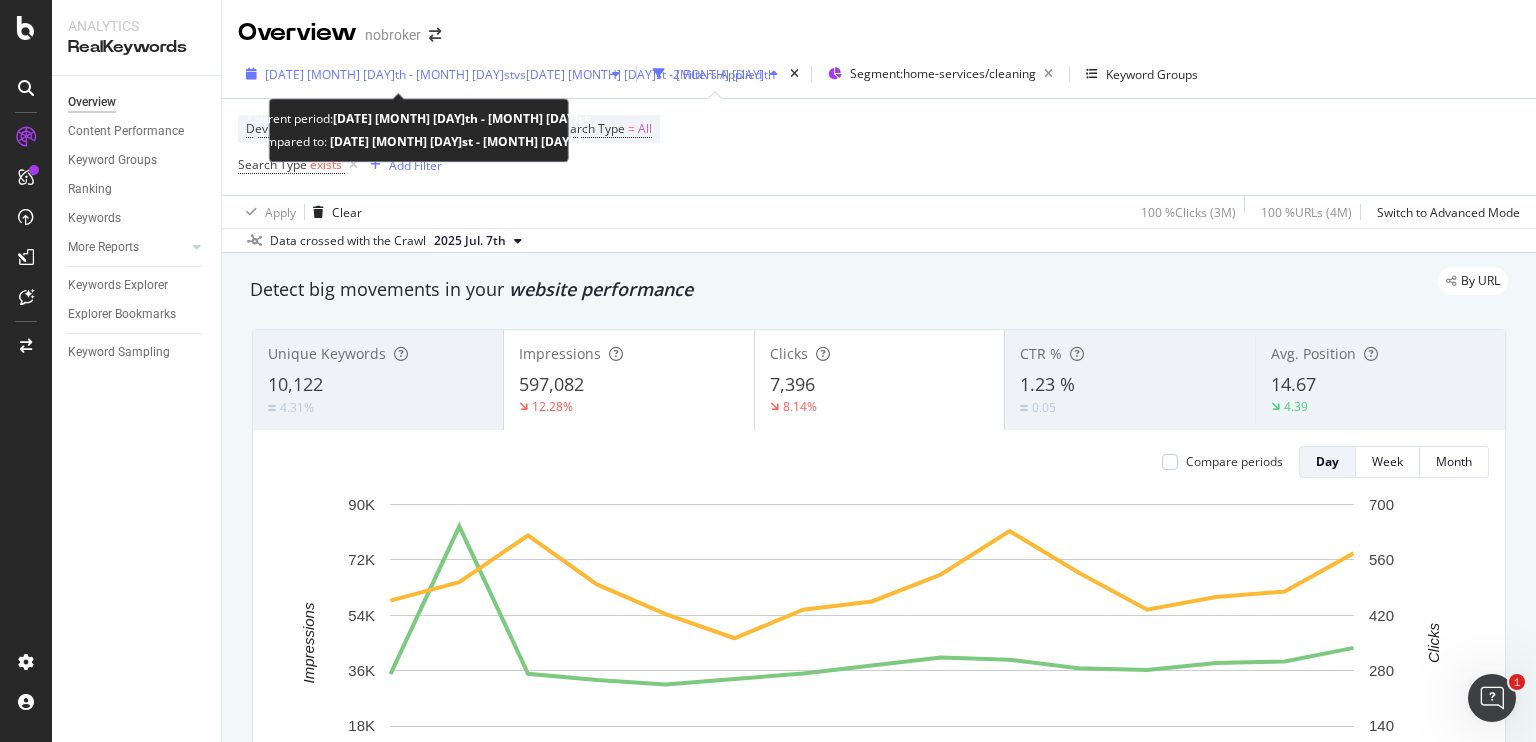 click on "[DATE] [MONTH] [DAY]th - [MONTH] [DAY]st" at bounding box center (389, 74) 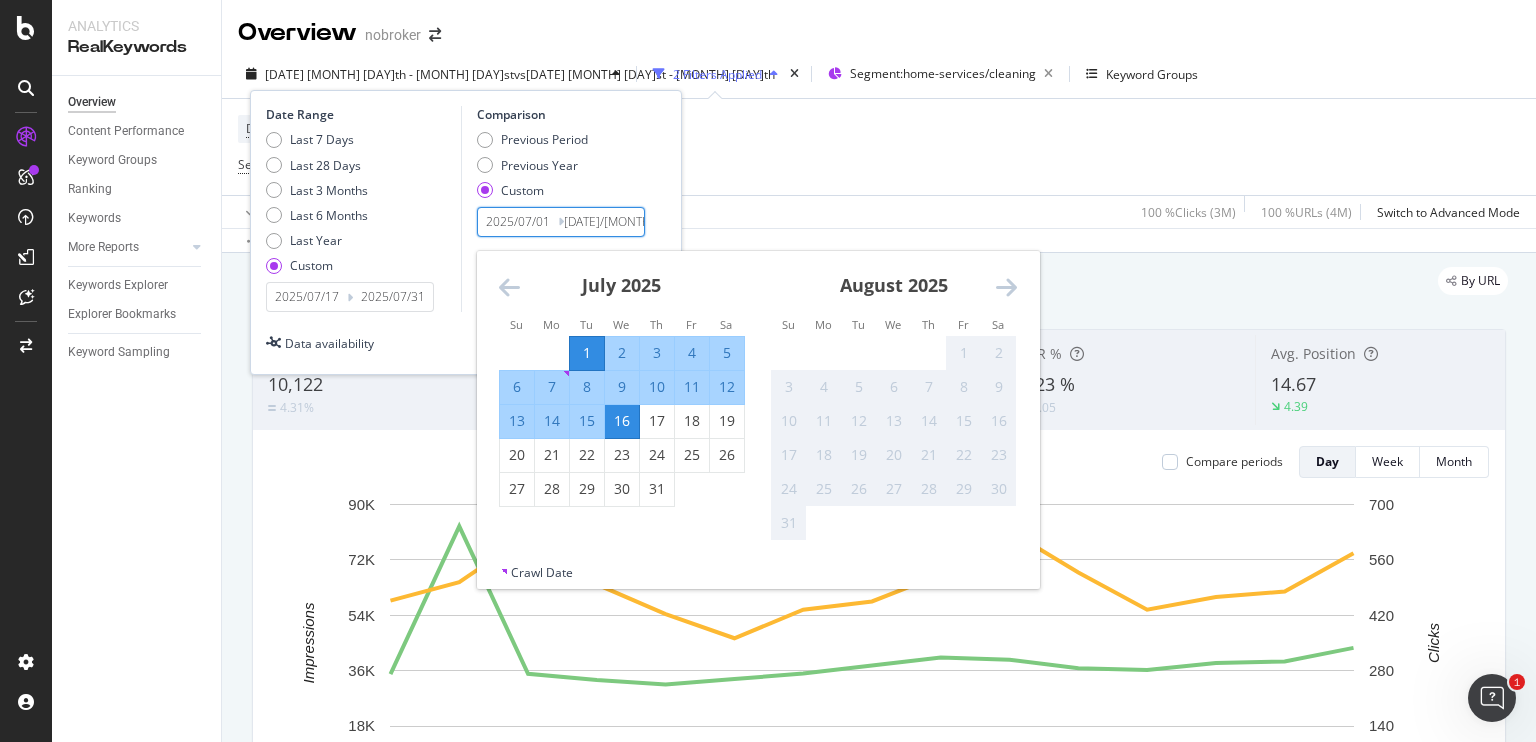 click on "2025/07/01" at bounding box center (518, 222) 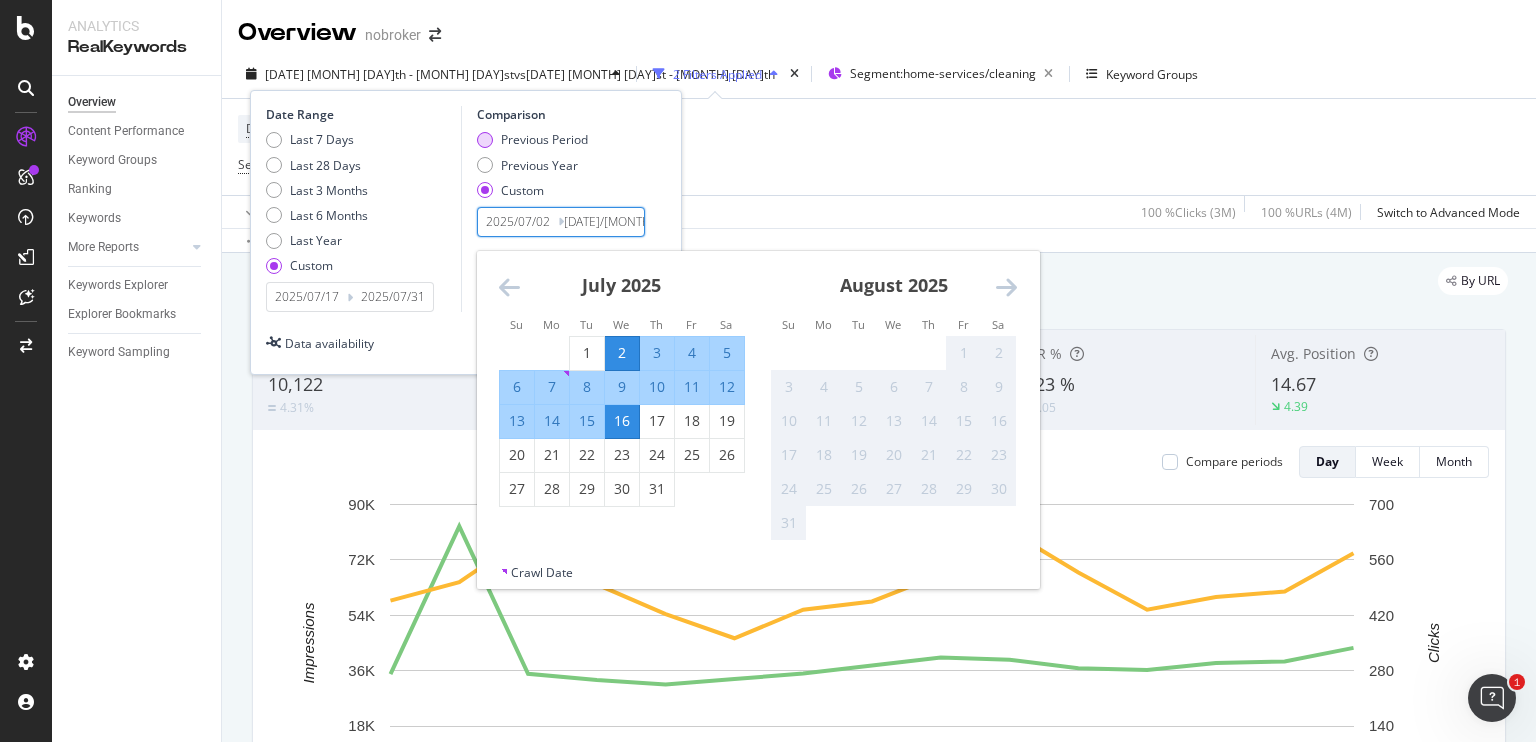 click at bounding box center (485, 140) 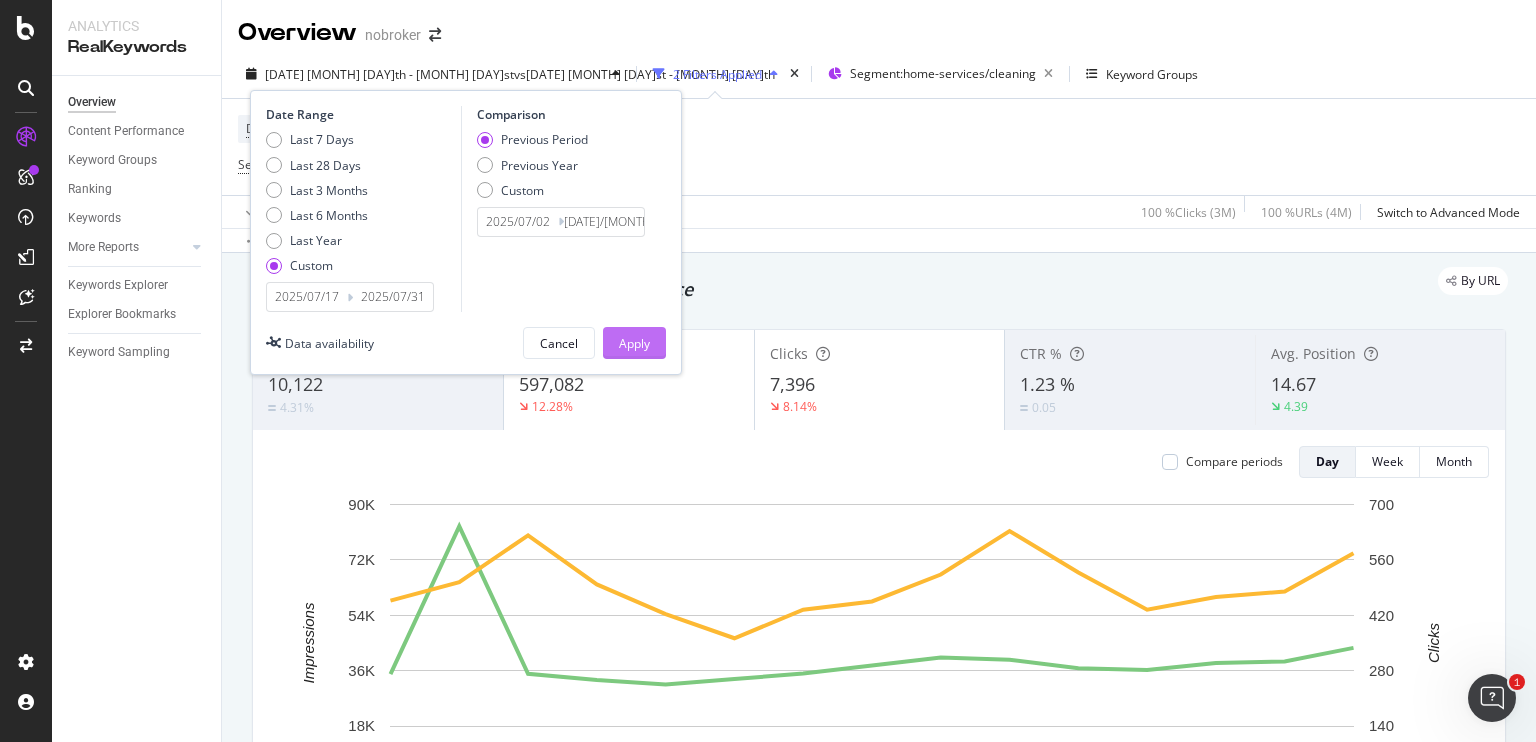 click on "Apply" at bounding box center (634, 343) 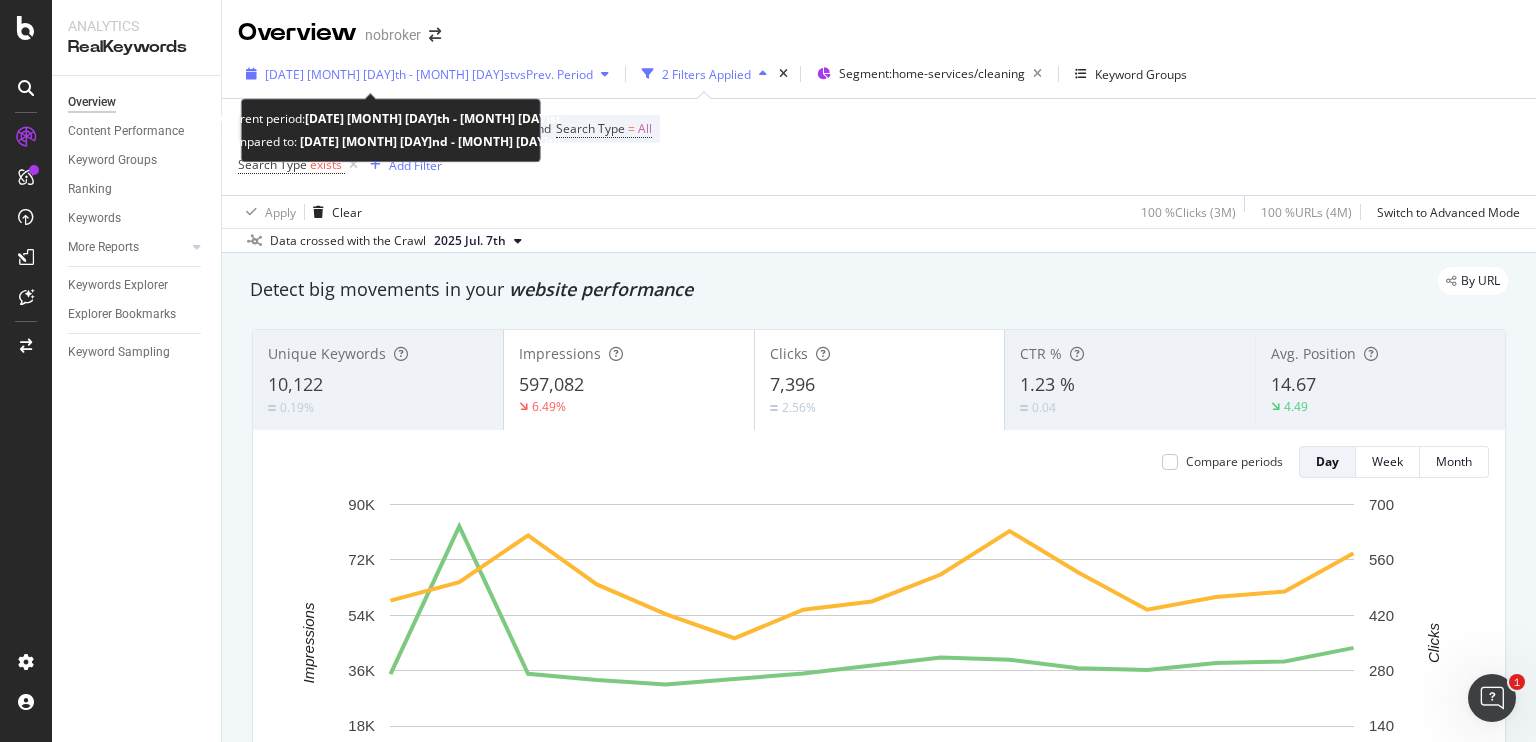 click on "[DATE] [MONTH] [DAY]th - [MONTH] [DAY]st" at bounding box center (389, 74) 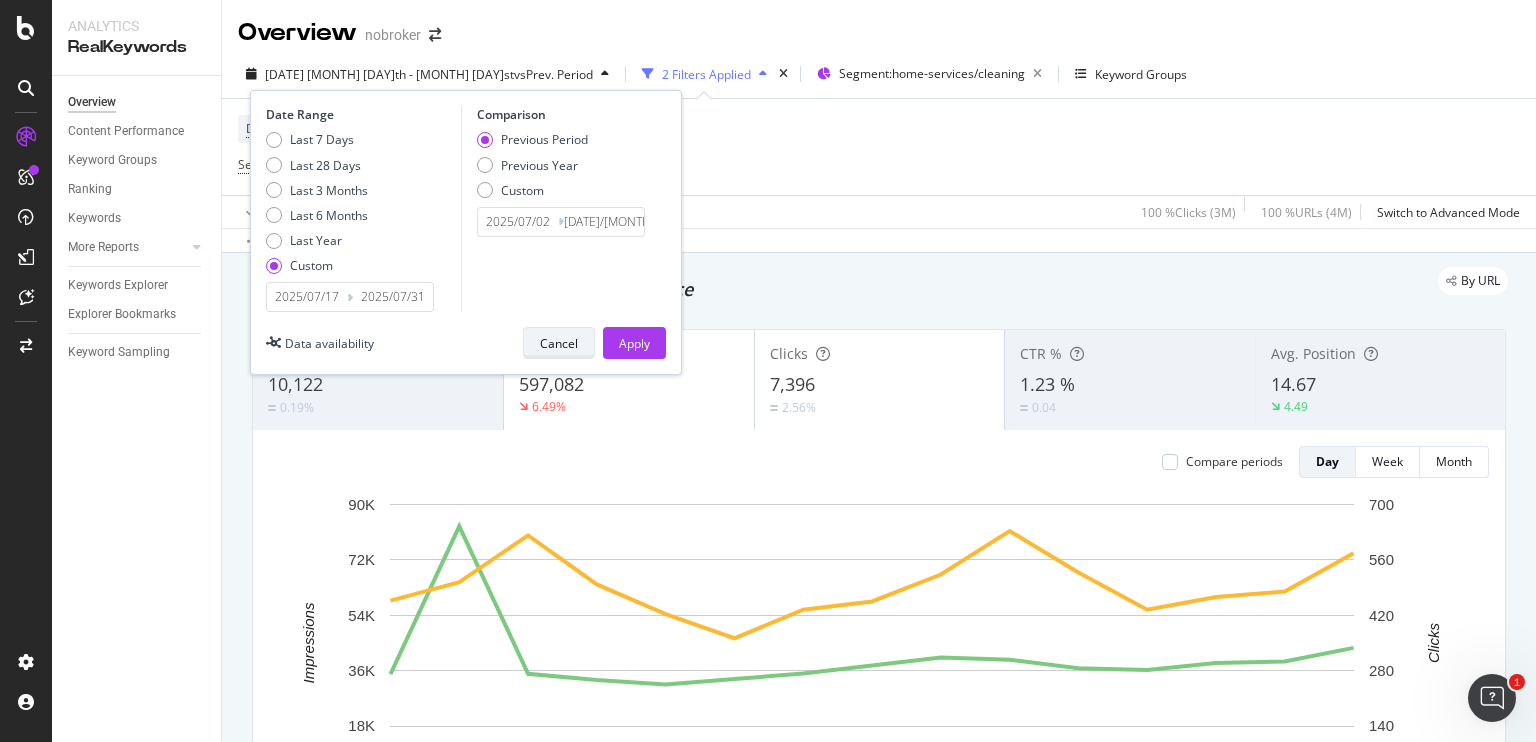 click on "Cancel" at bounding box center (559, 343) 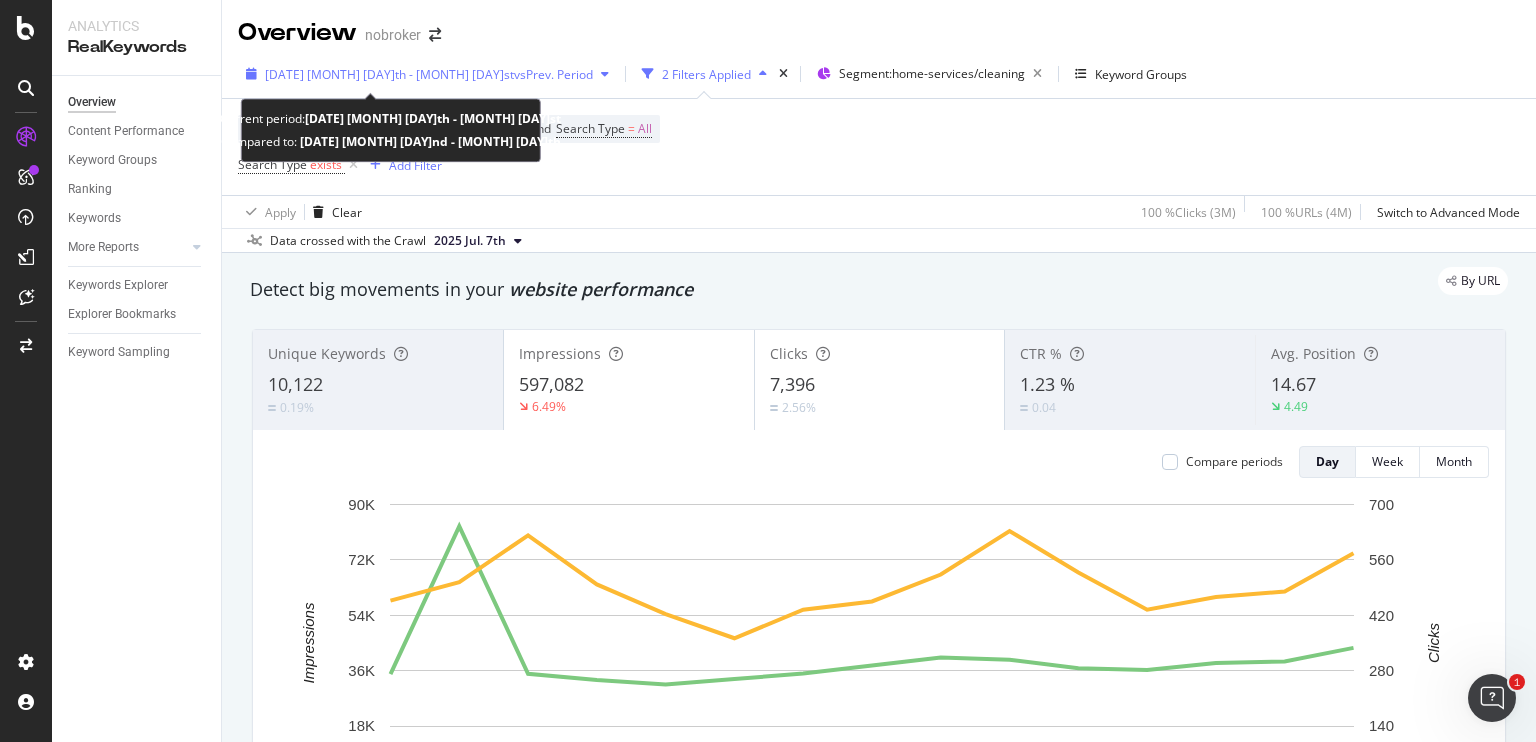 click on "vs  Prev. Period" at bounding box center [553, 74] 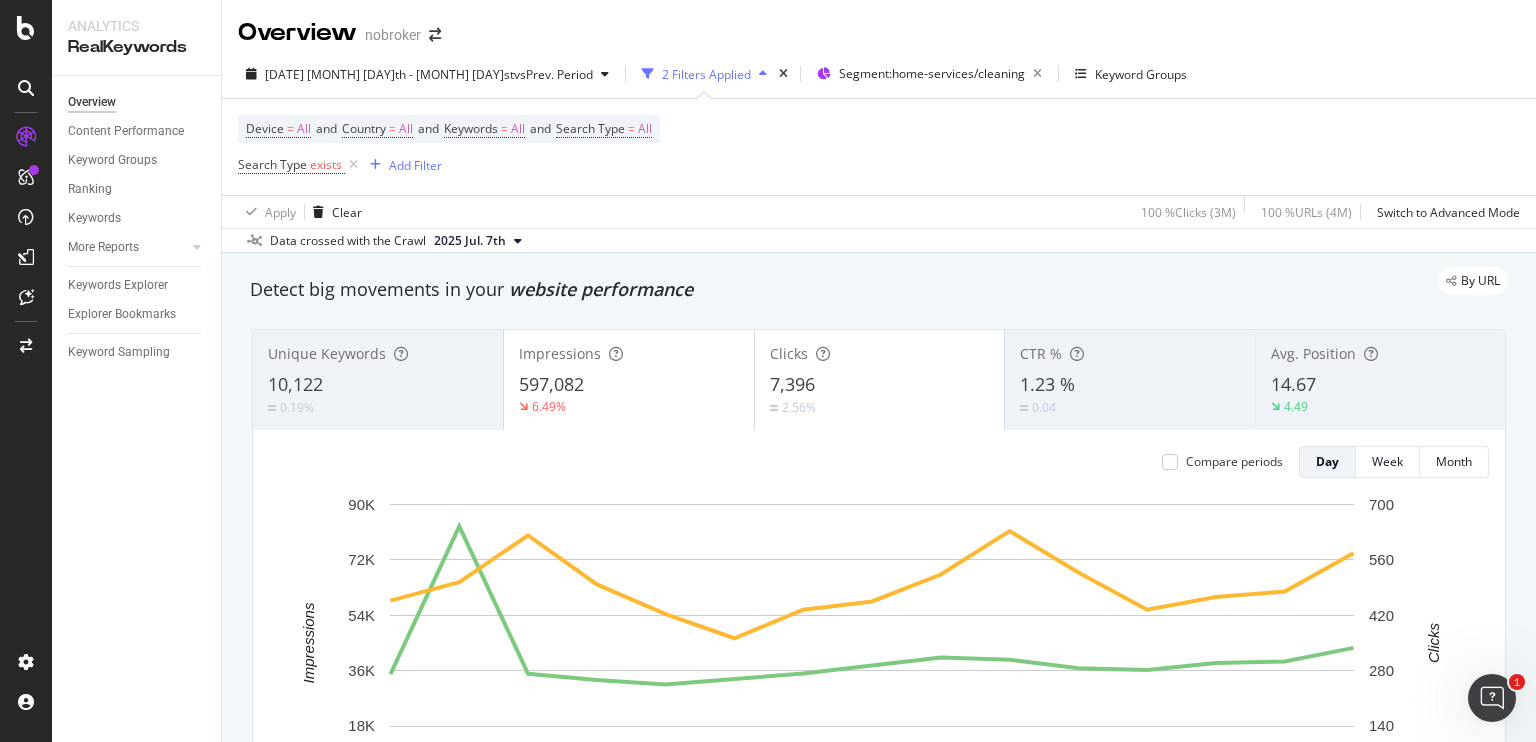 click on "Device   =     All  and  Country   =     All  and  Keywords   =     All  and  Search Type   =     All Search Type   exists   Add Filter" at bounding box center [879, 147] 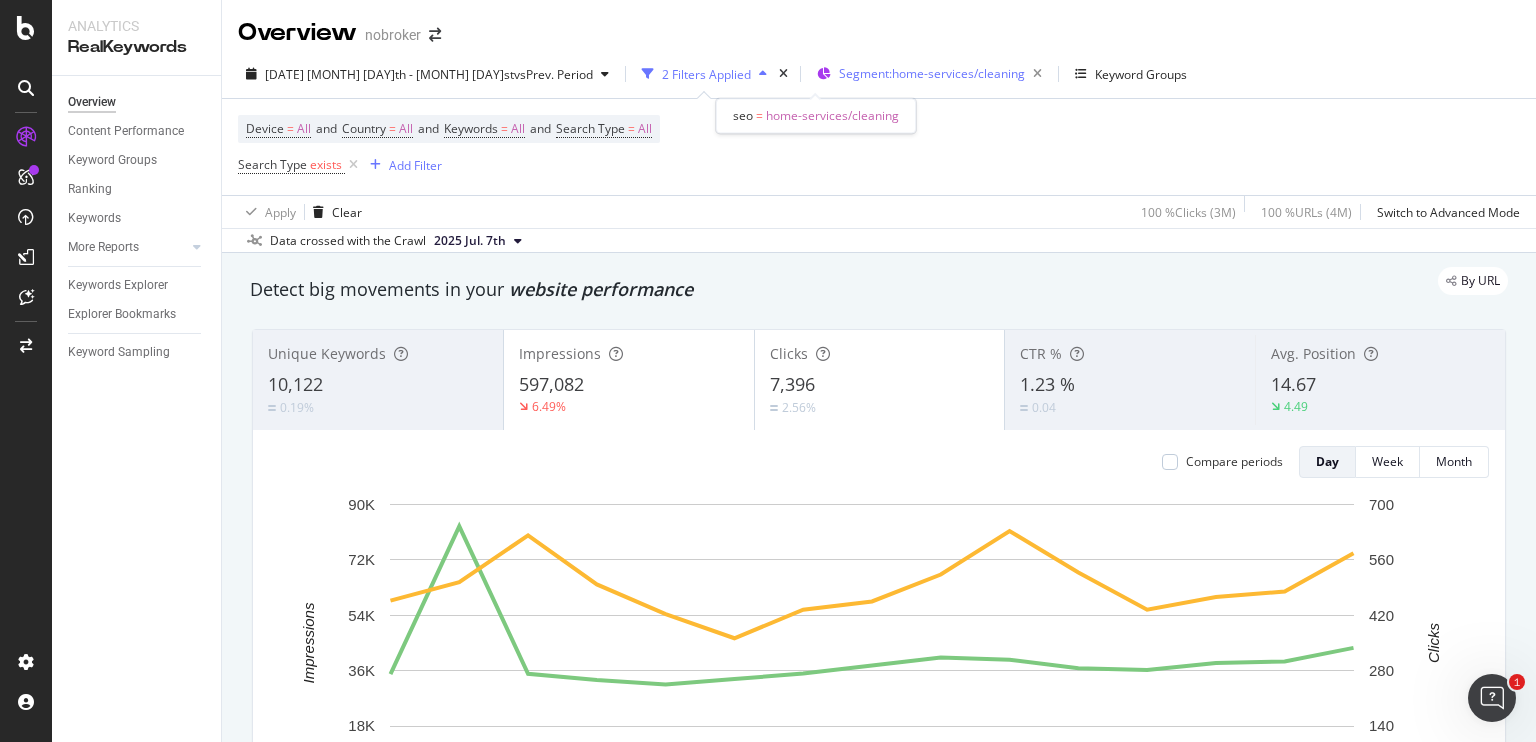 click on "Segment:  home-services/[SERVICE]" at bounding box center (932, 73) 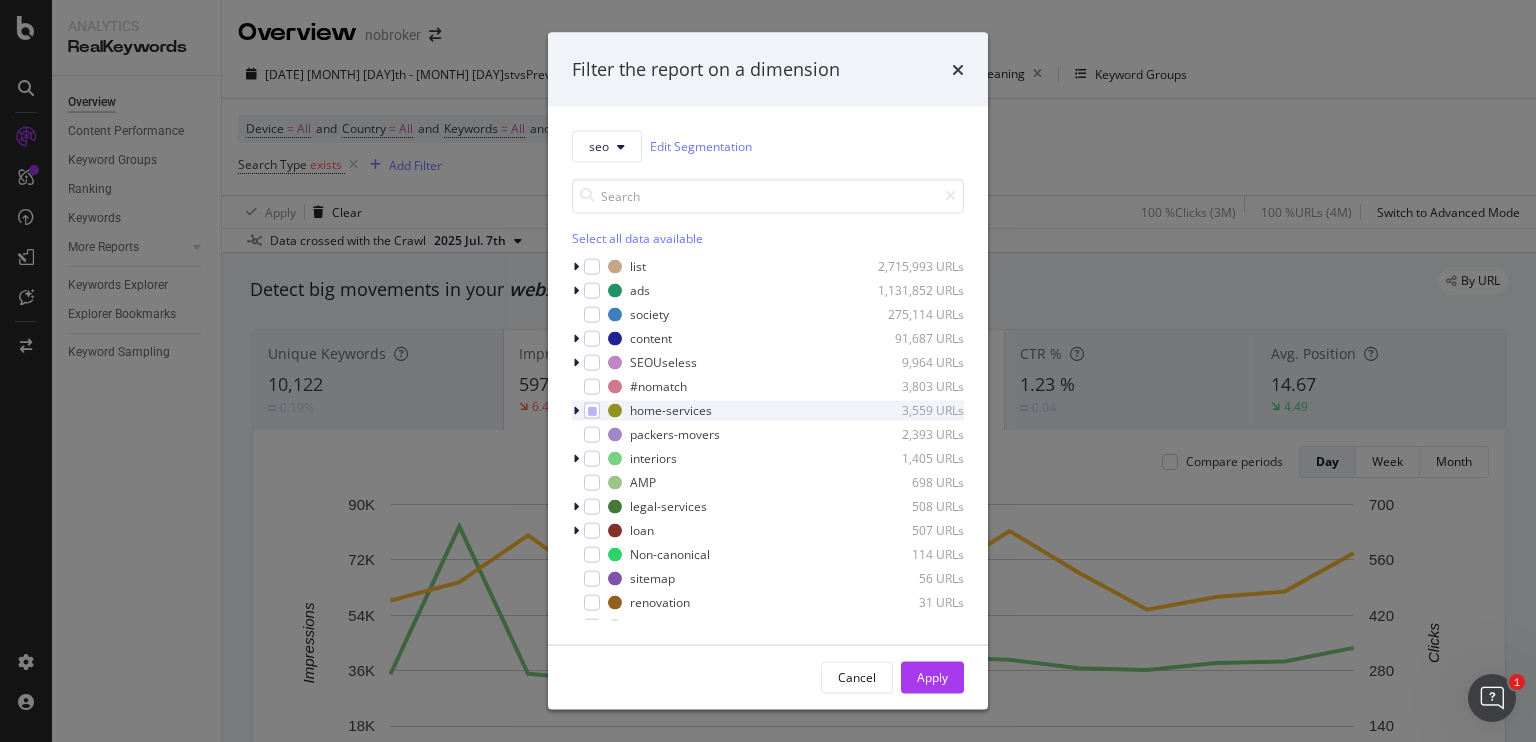 click at bounding box center (578, 410) 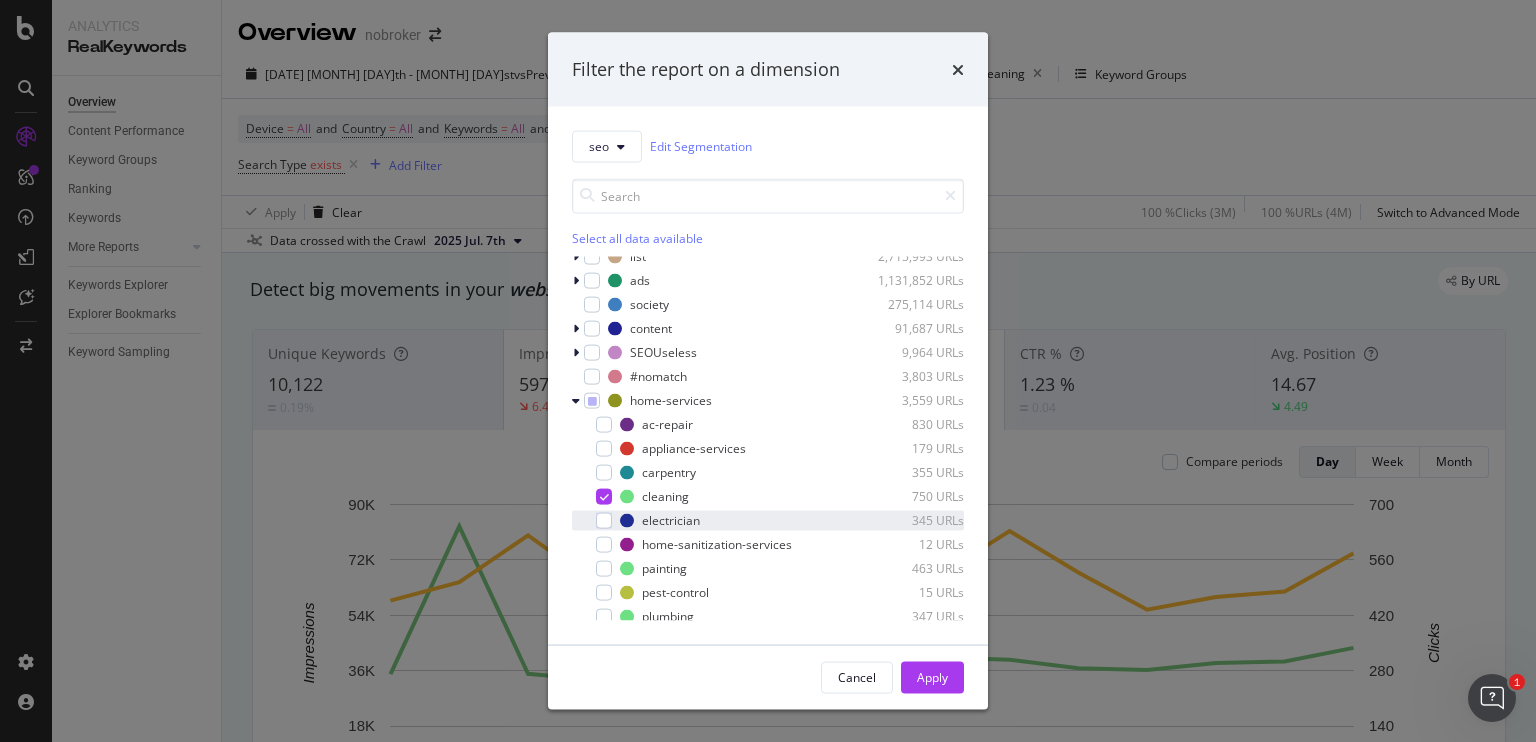 scroll, scrollTop: 11, scrollLeft: 0, axis: vertical 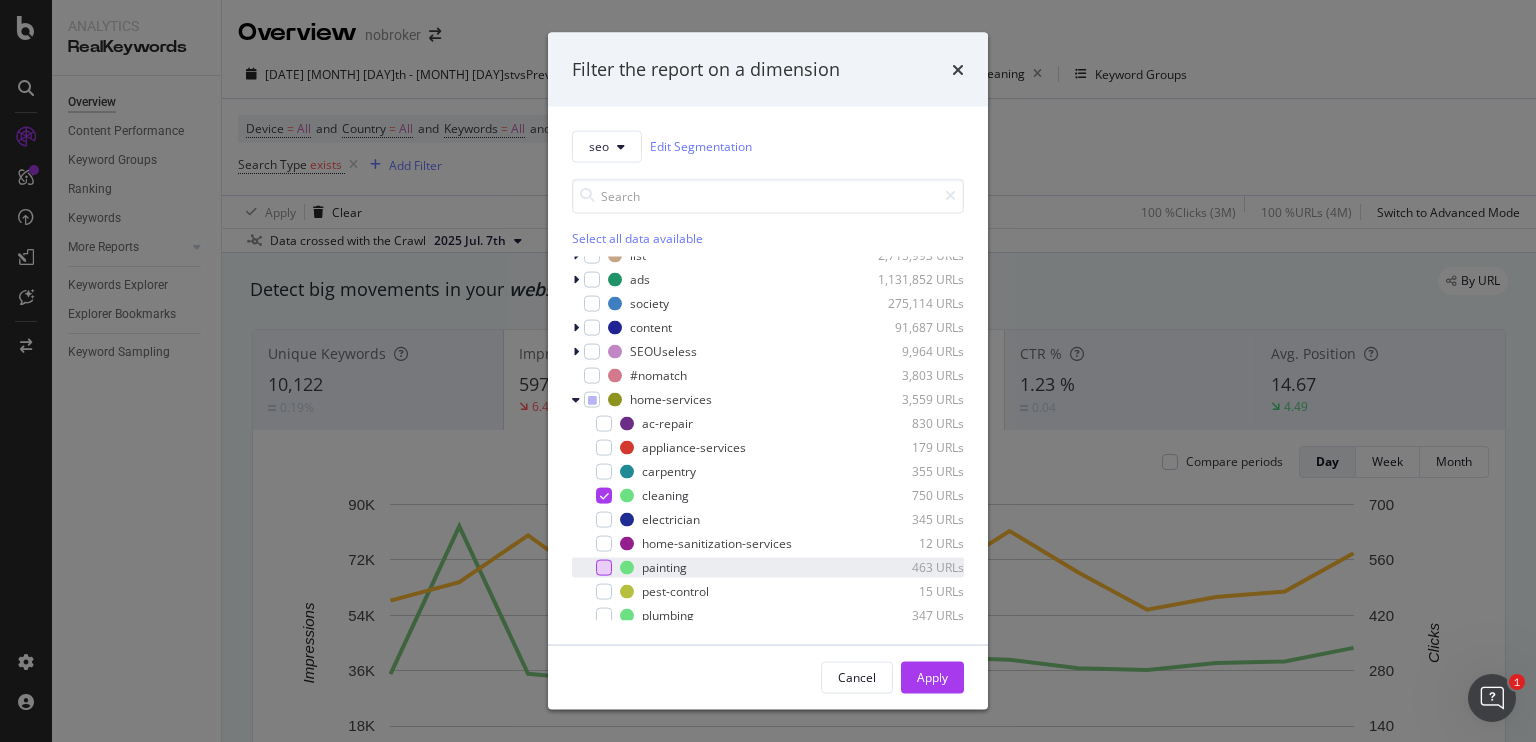 click at bounding box center [604, 567] 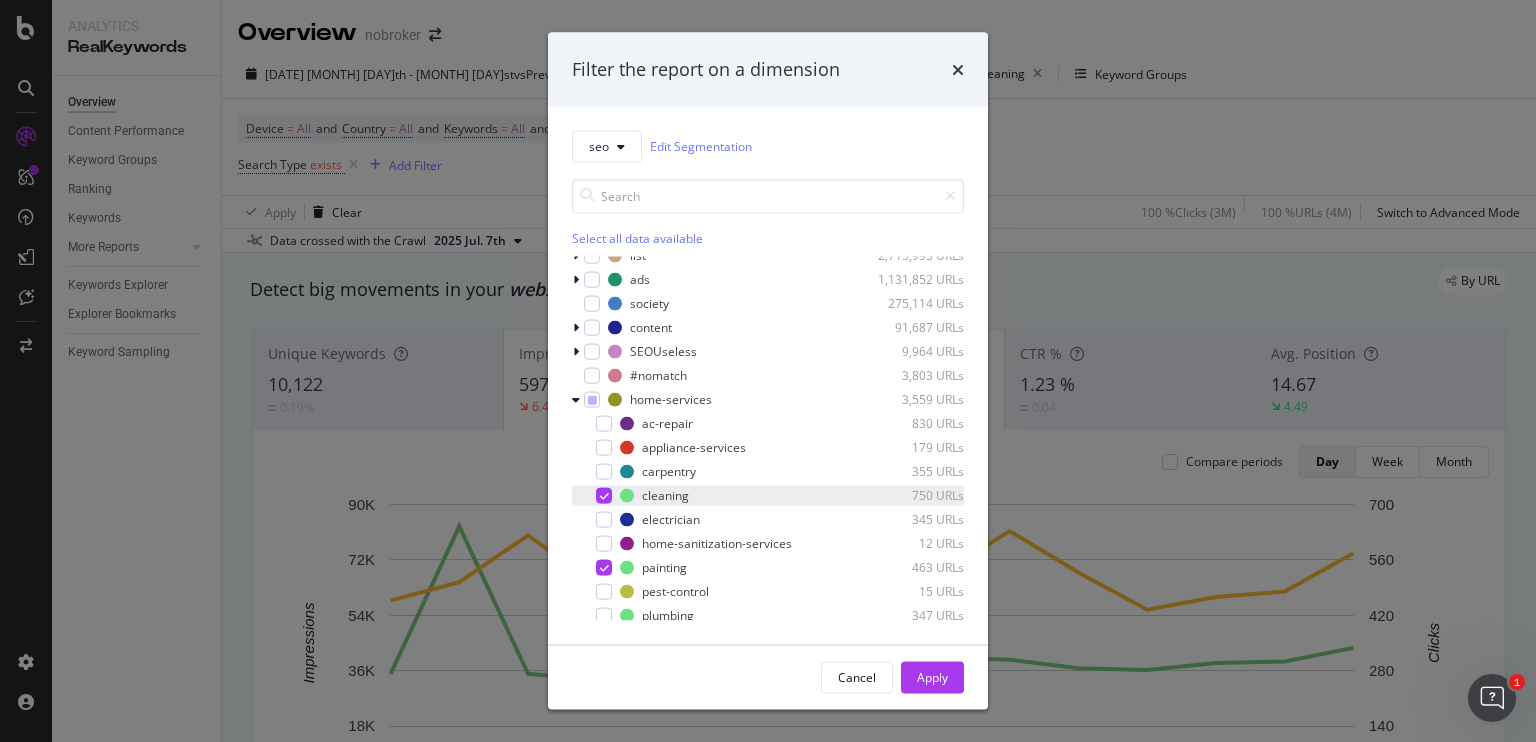 click at bounding box center (604, 495) 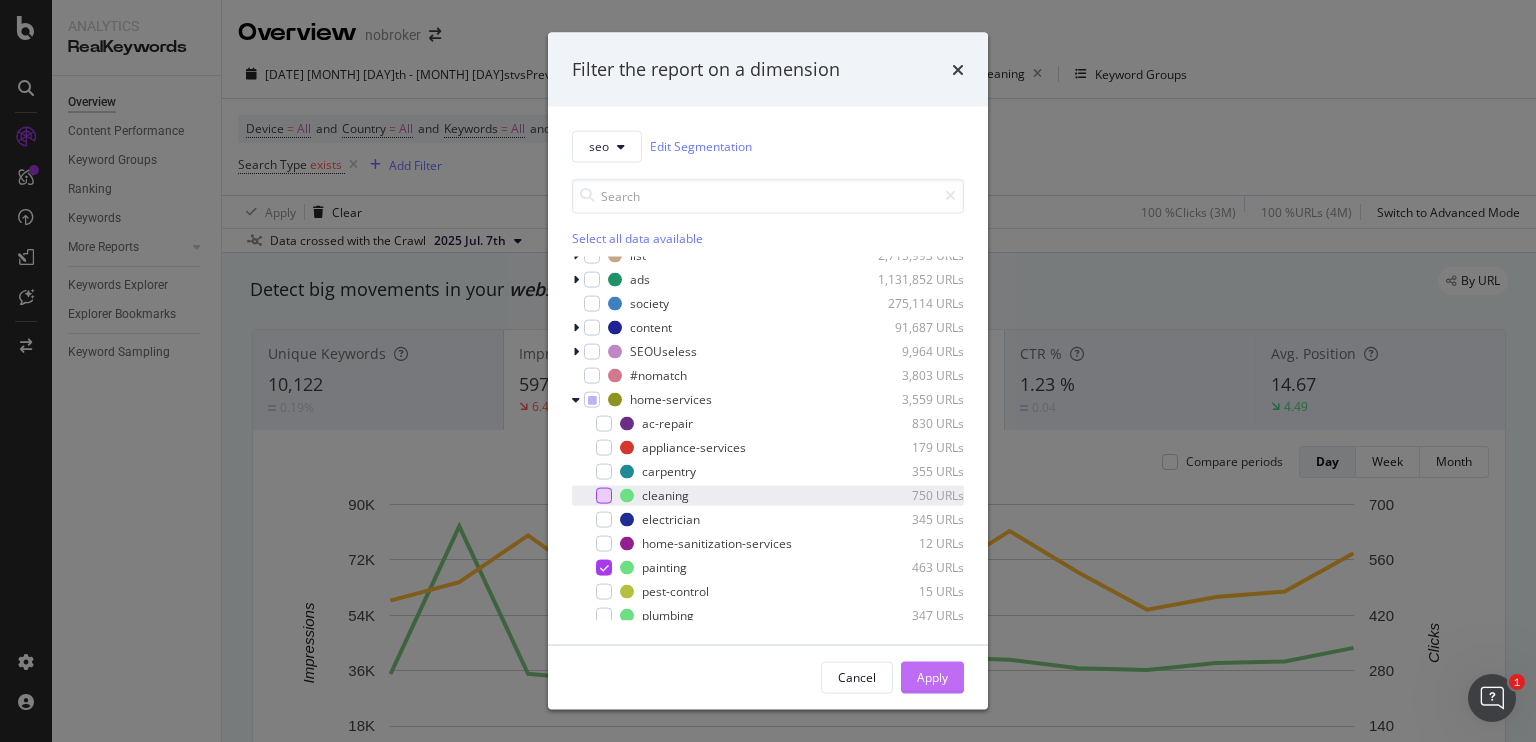 click on "Apply" at bounding box center (932, 677) 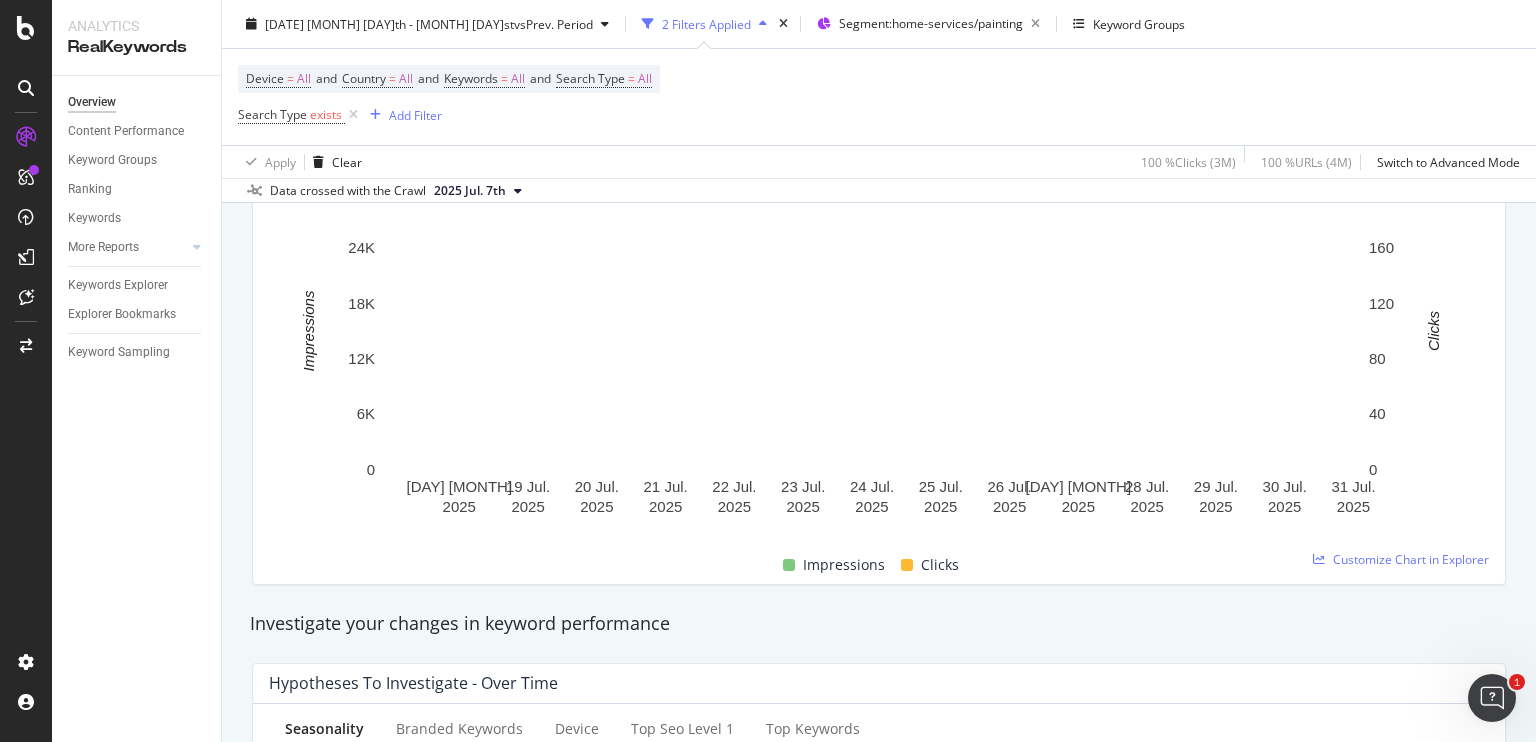 scroll, scrollTop: 0, scrollLeft: 0, axis: both 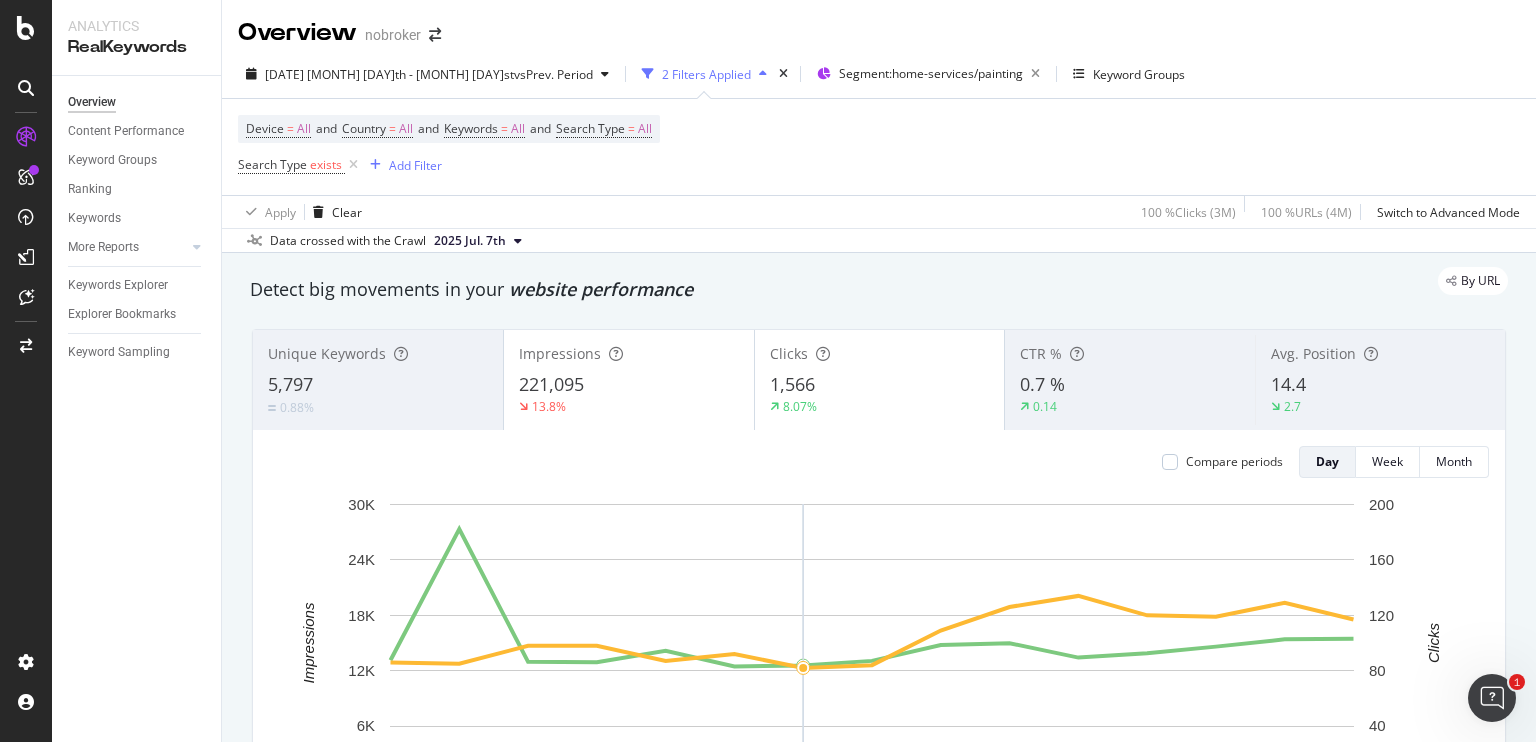 type 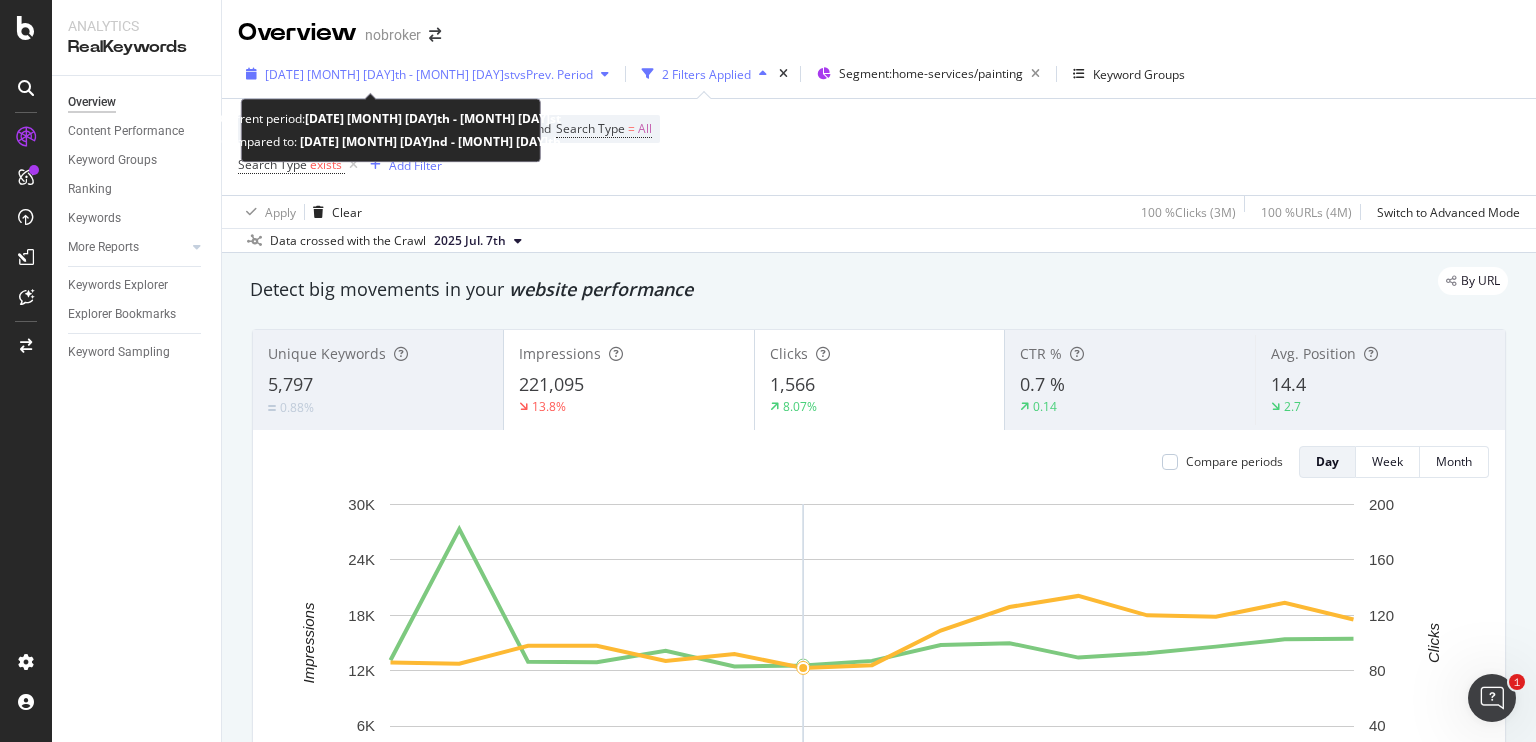 click on "vs  Prev. Period" at bounding box center (553, 74) 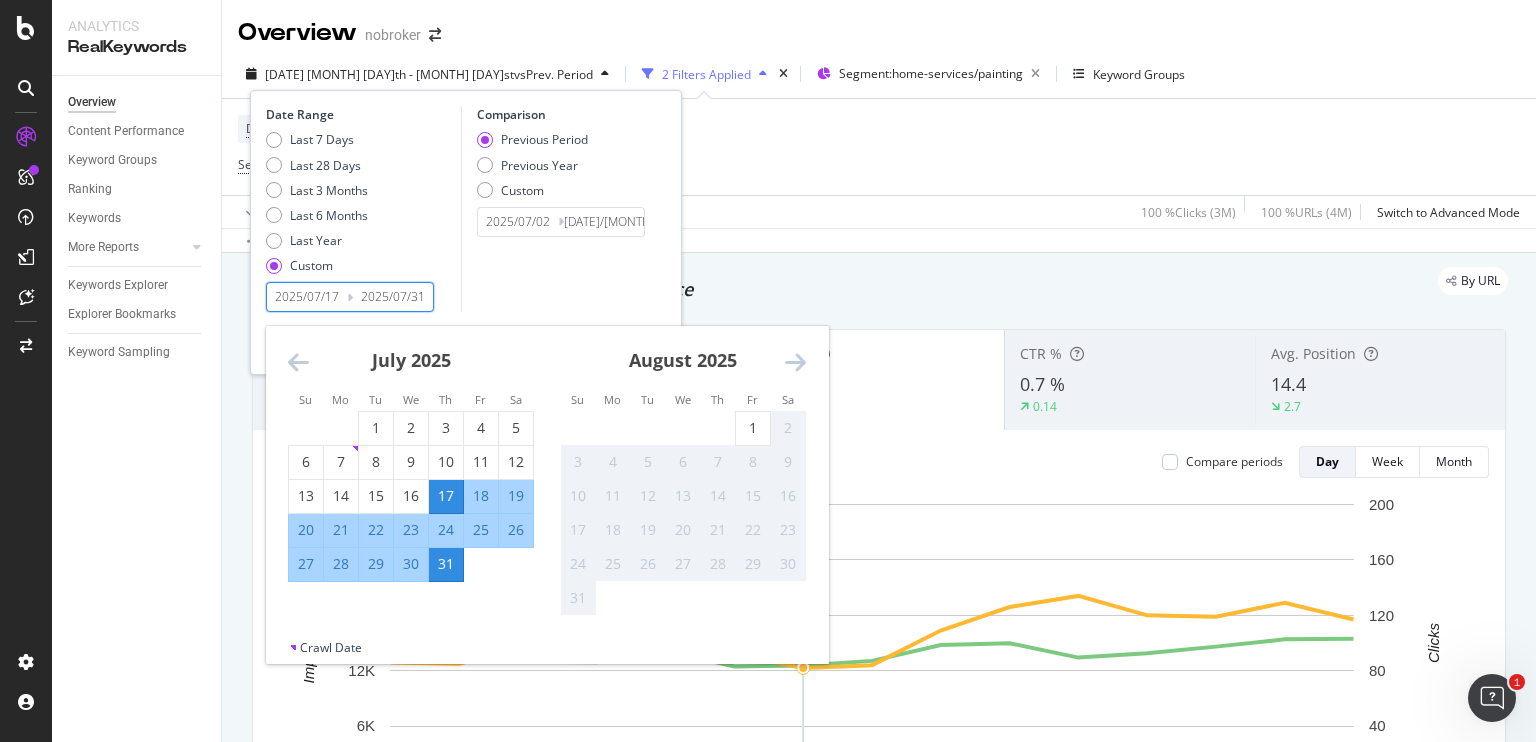 click on "2025/07/17" at bounding box center (307, 297) 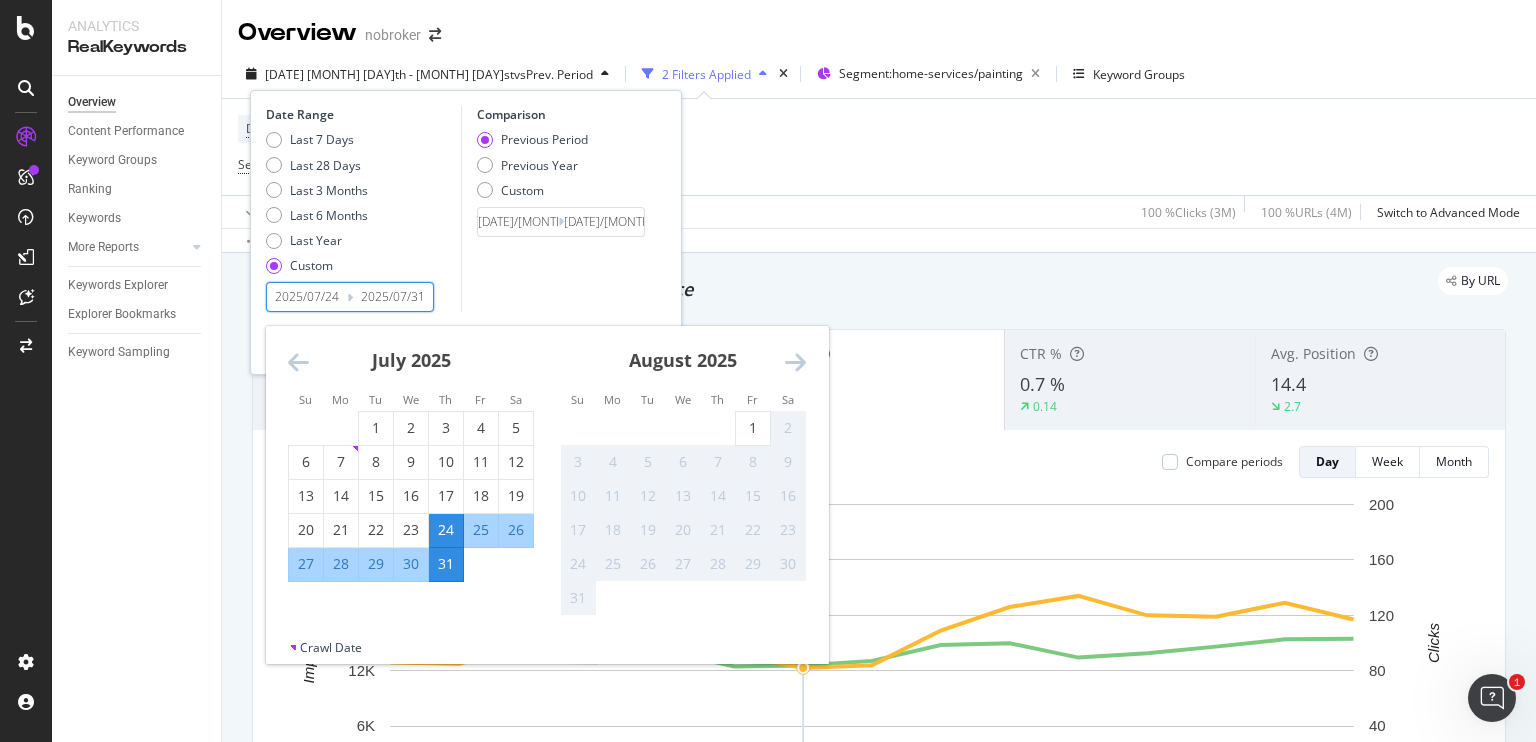 click on "Comparison Previous Period Previous Year Custom [DATE]/[MONTH]/[DAY] Navigate forward to interact with the calendar and select a date. Press the question mark key to get the keyboard shortcuts for changing dates. [DATE]/[MONTH]/[DAY] Navigate backward to interact with the calendar and select a date. Press the question mark key to get the keyboard shortcuts for changing dates." at bounding box center (556, 209) 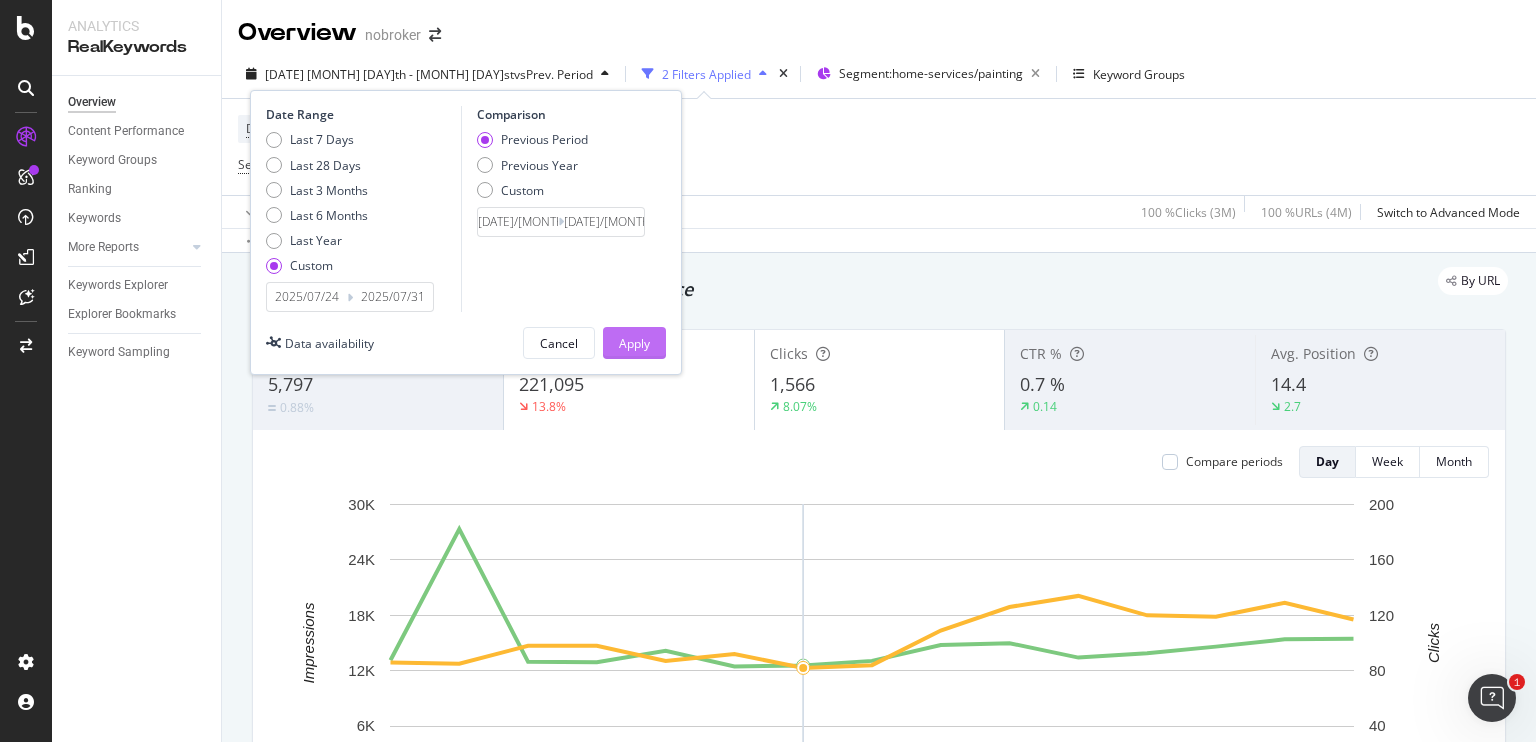click on "Apply" at bounding box center (634, 343) 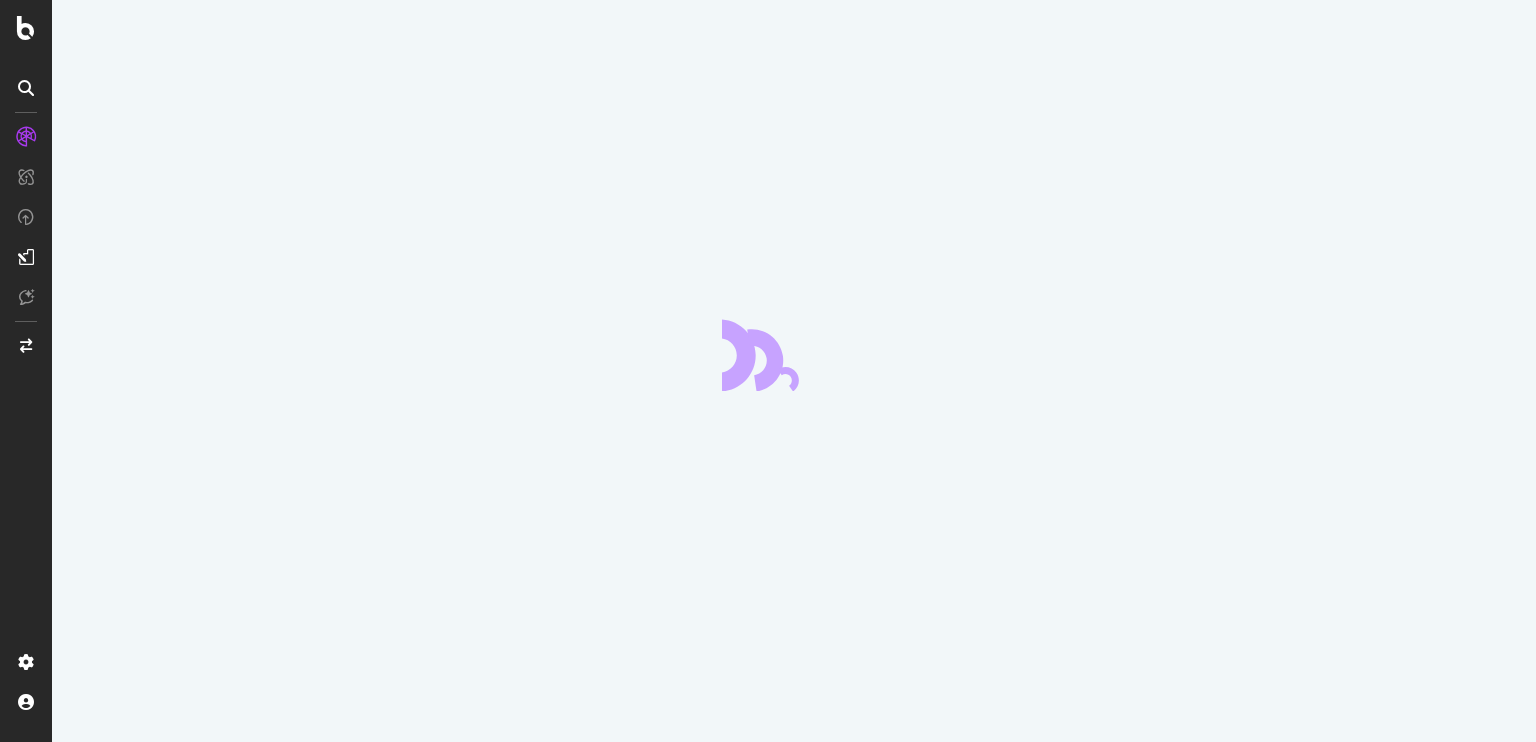 scroll, scrollTop: 0, scrollLeft: 0, axis: both 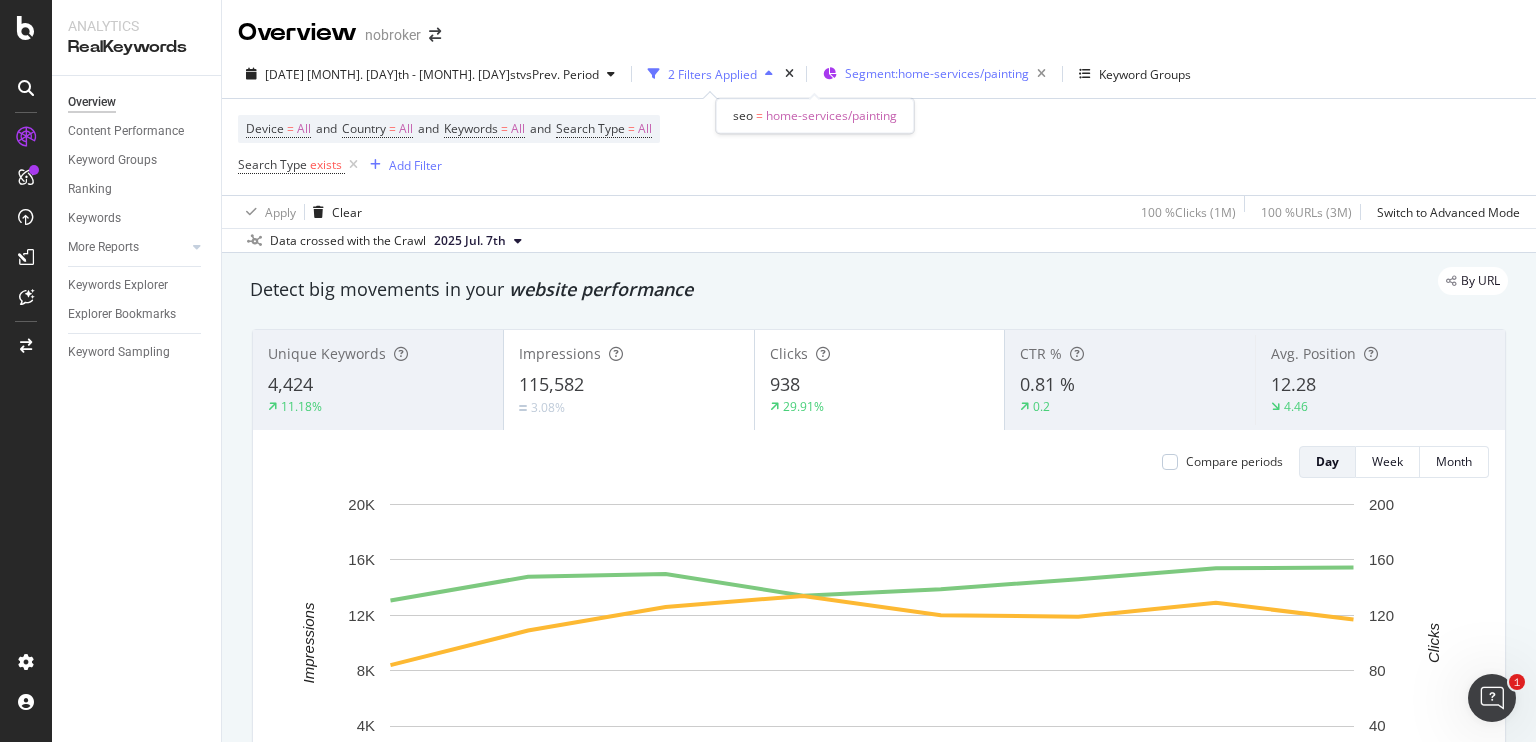 click on "Segment:  home-services/painting" at bounding box center [937, 73] 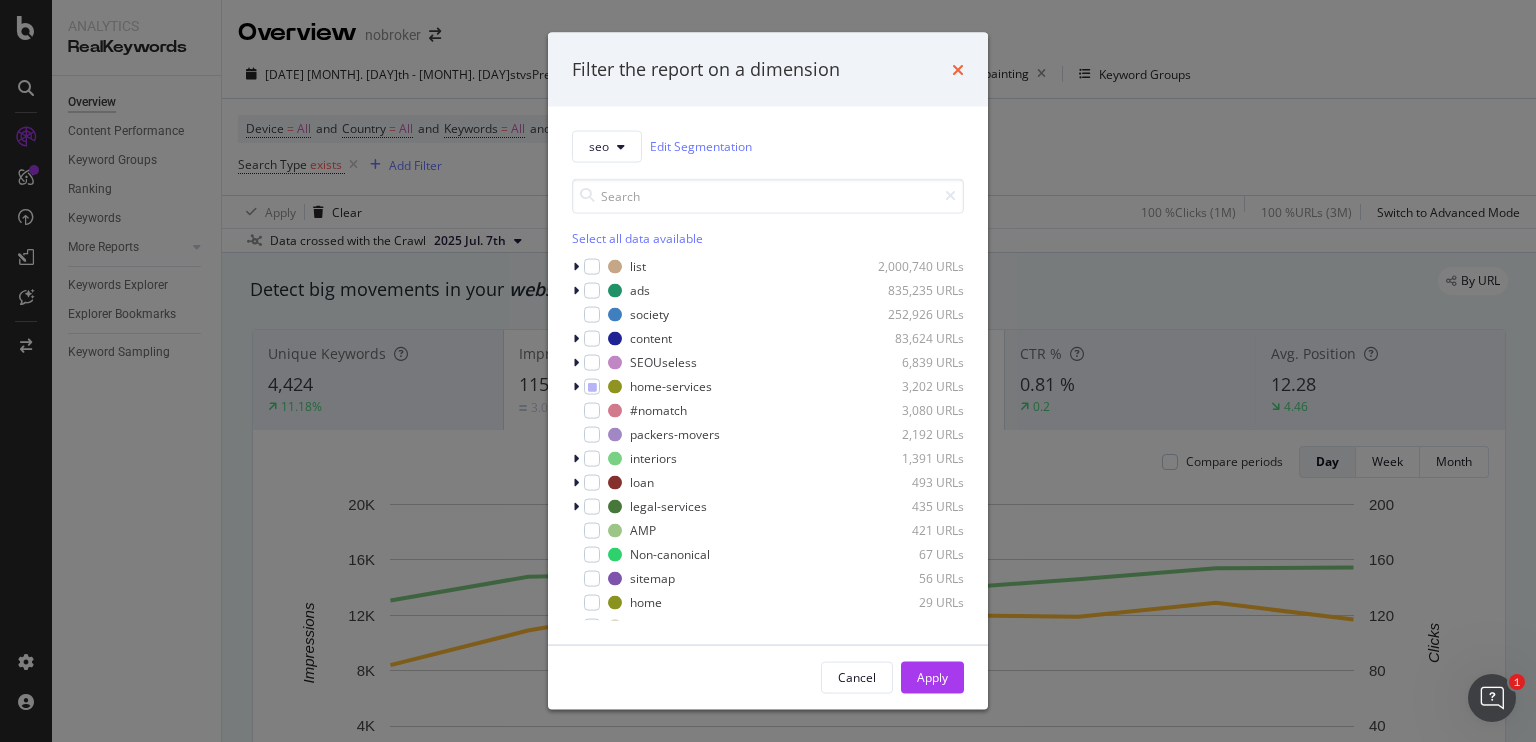 click at bounding box center (958, 69) 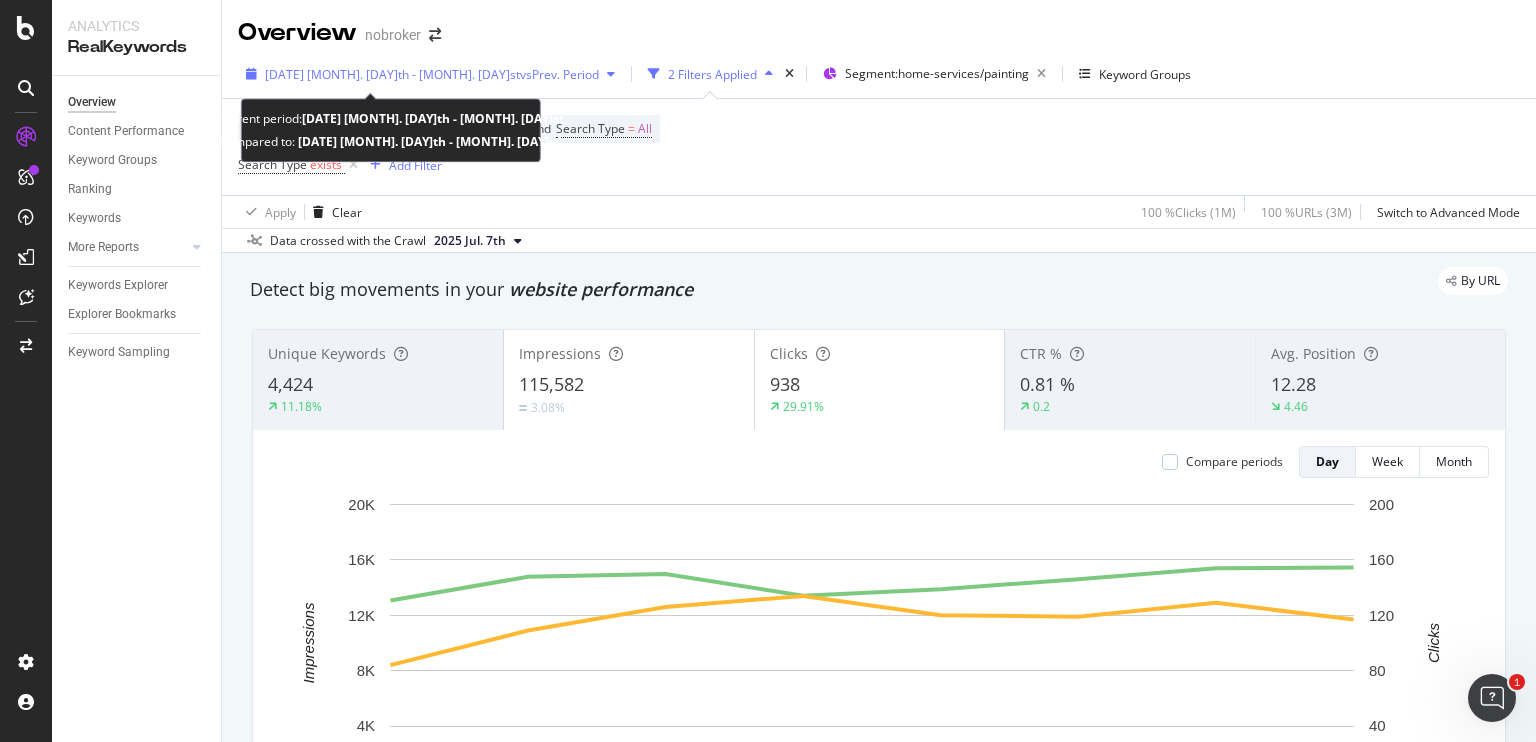 click on "vs  Prev. Period" at bounding box center [559, 74] 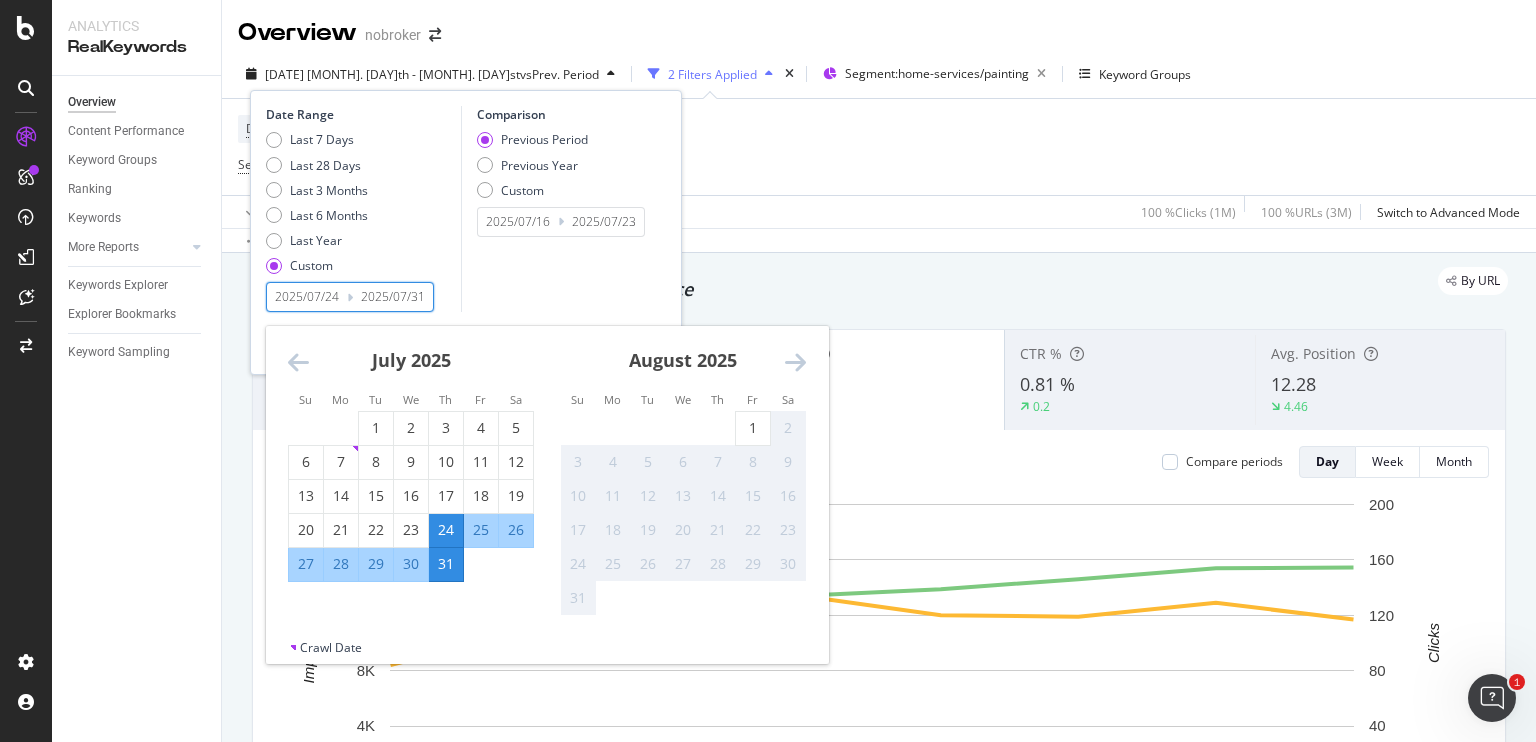 click on "2025/07/24" at bounding box center (307, 297) 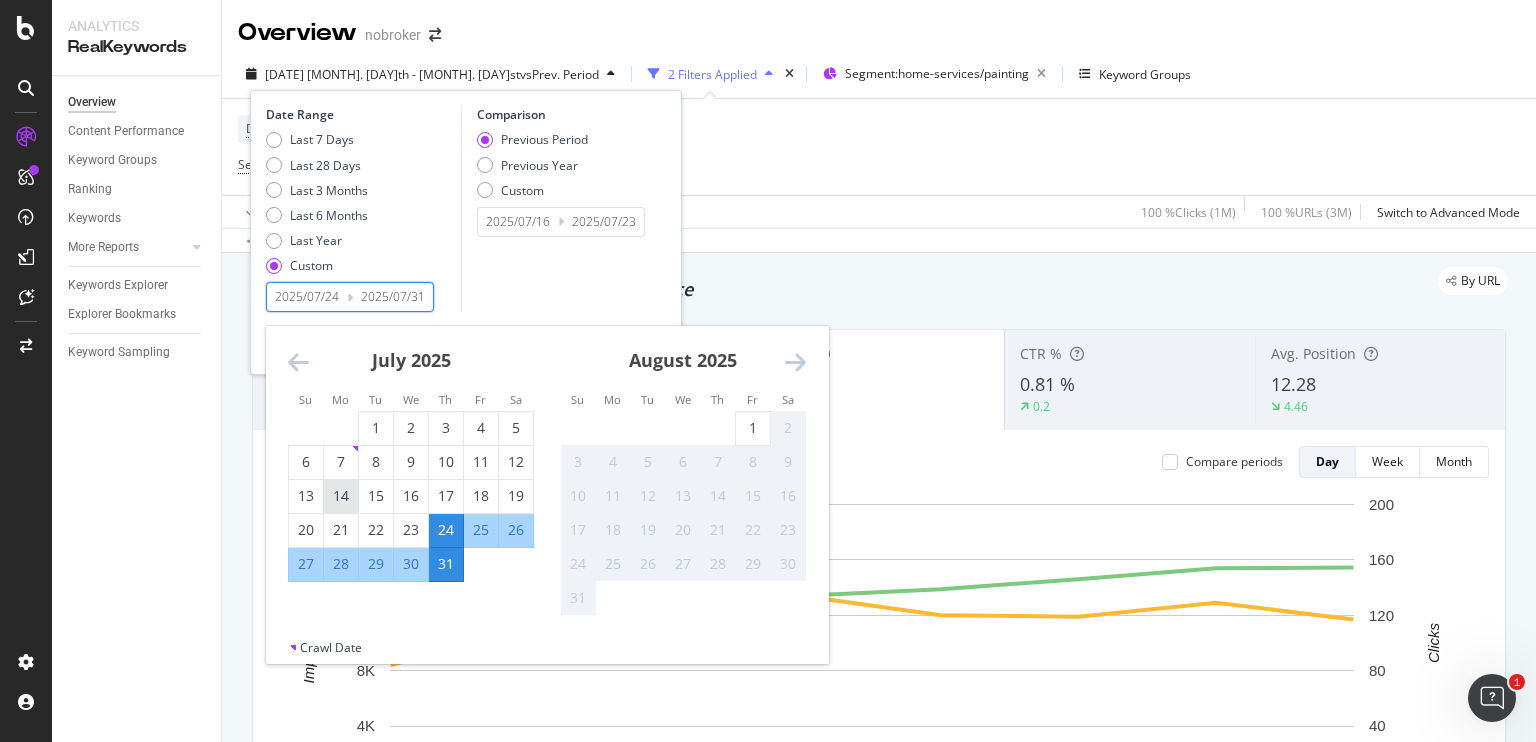click on "14" at bounding box center [341, 496] 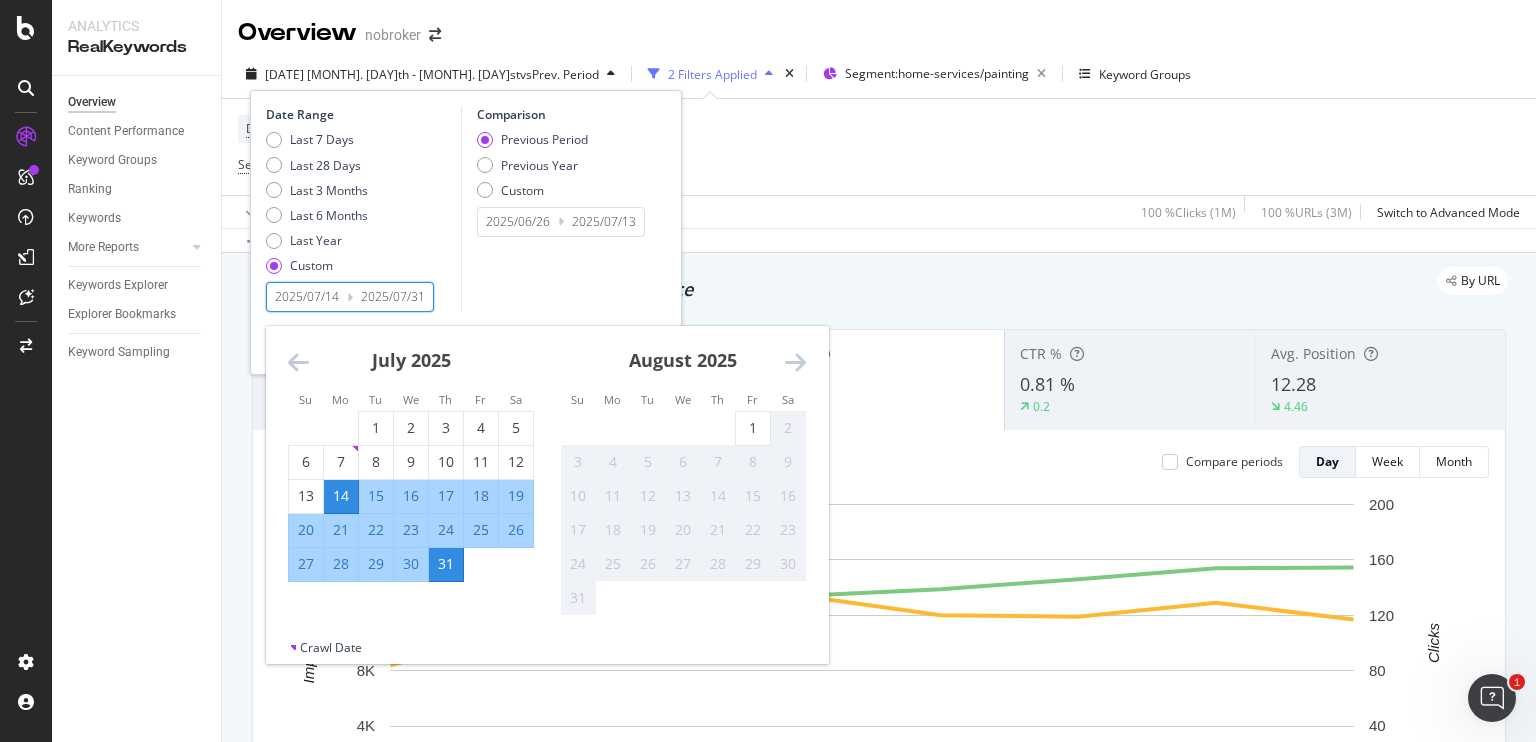 click on "Comparison Previous Period Previous Year Custom 2025/06/26 Navigate forward to interact with the calendar and select a date. Press the question mark key to get the keyboard shortcuts for changing dates. 2025/07/13 Navigate backward to interact with the calendar and select a date. Press the question mark key to get the keyboard shortcuts for changing dates." at bounding box center [556, 209] 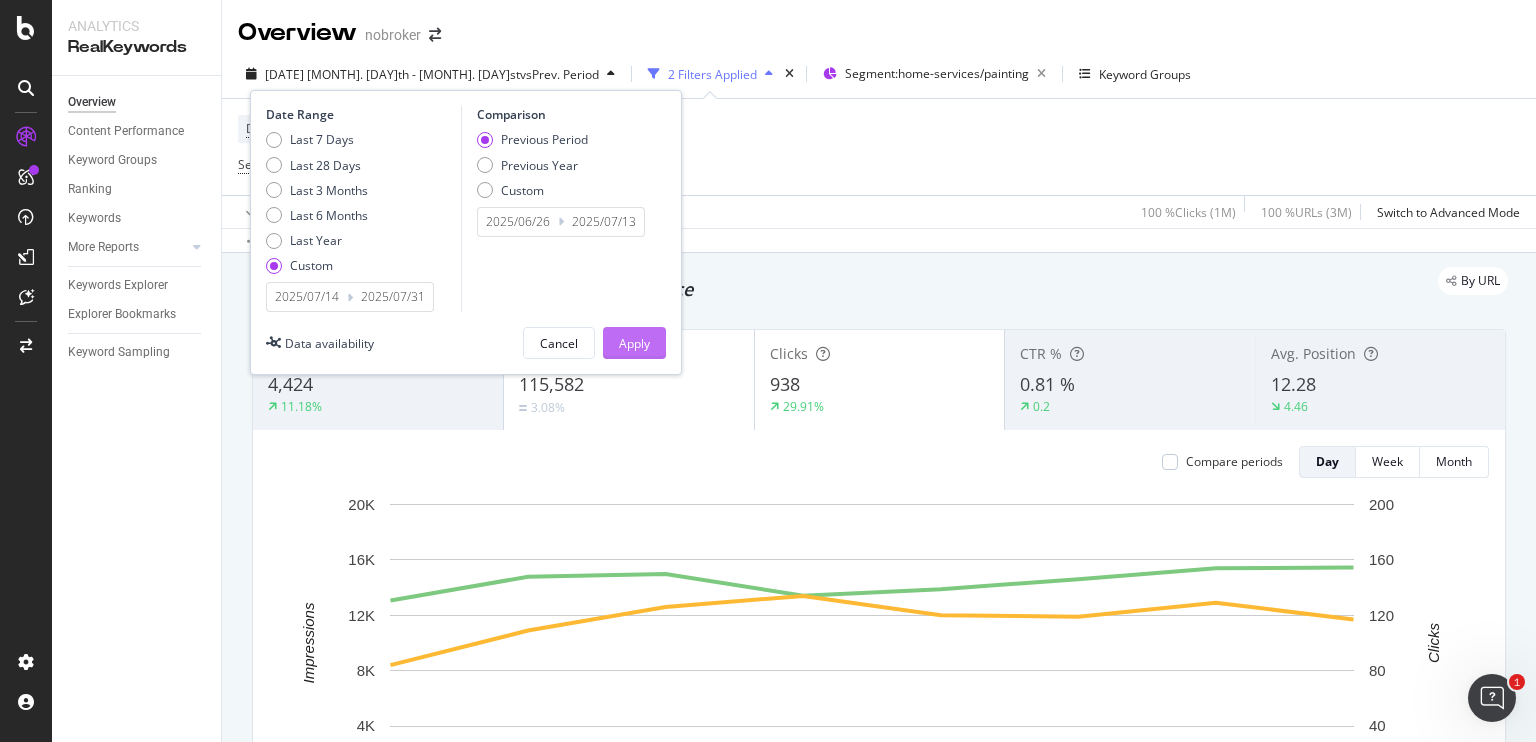 click on "Apply" at bounding box center (634, 343) 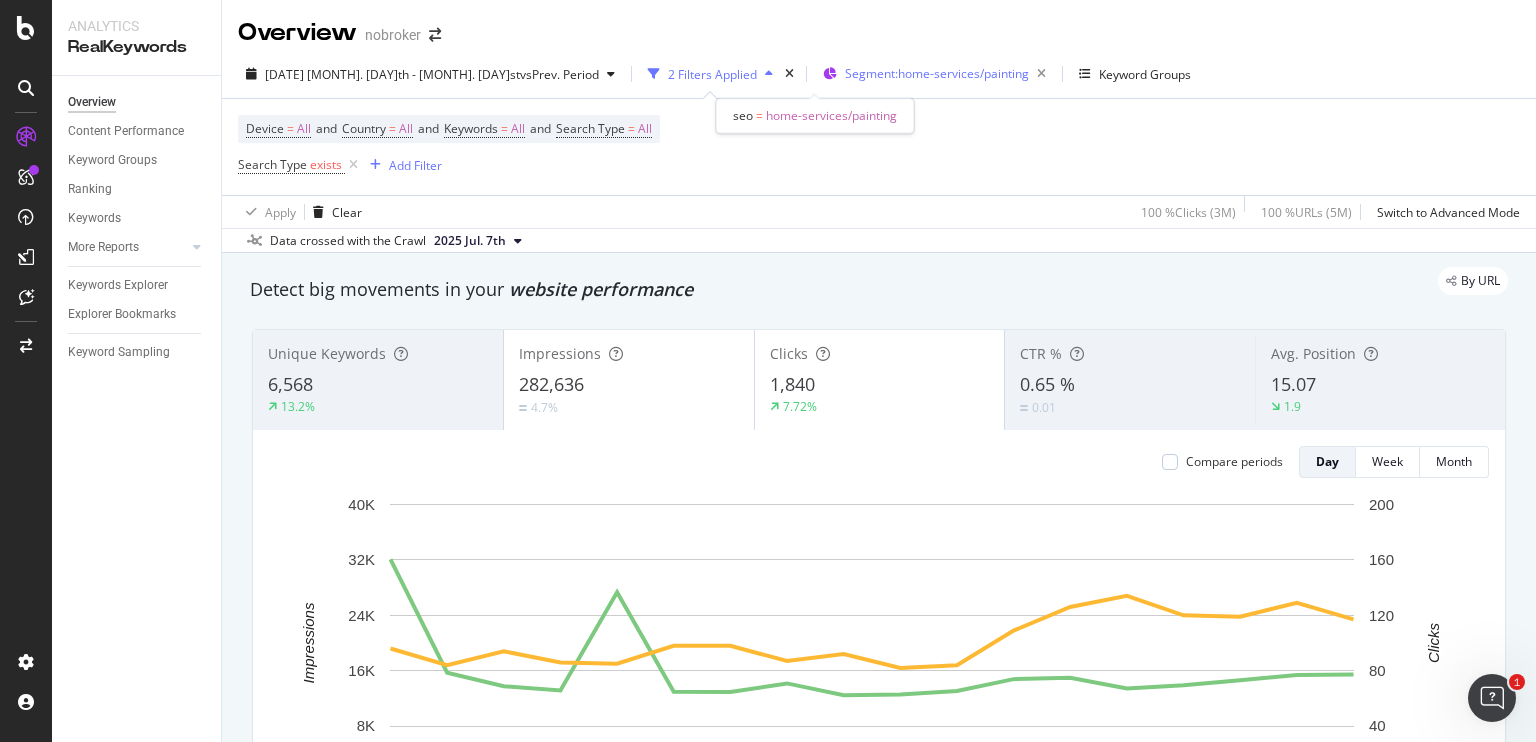 click on "Segment:  home-services/[SERVICE]" at bounding box center [949, 74] 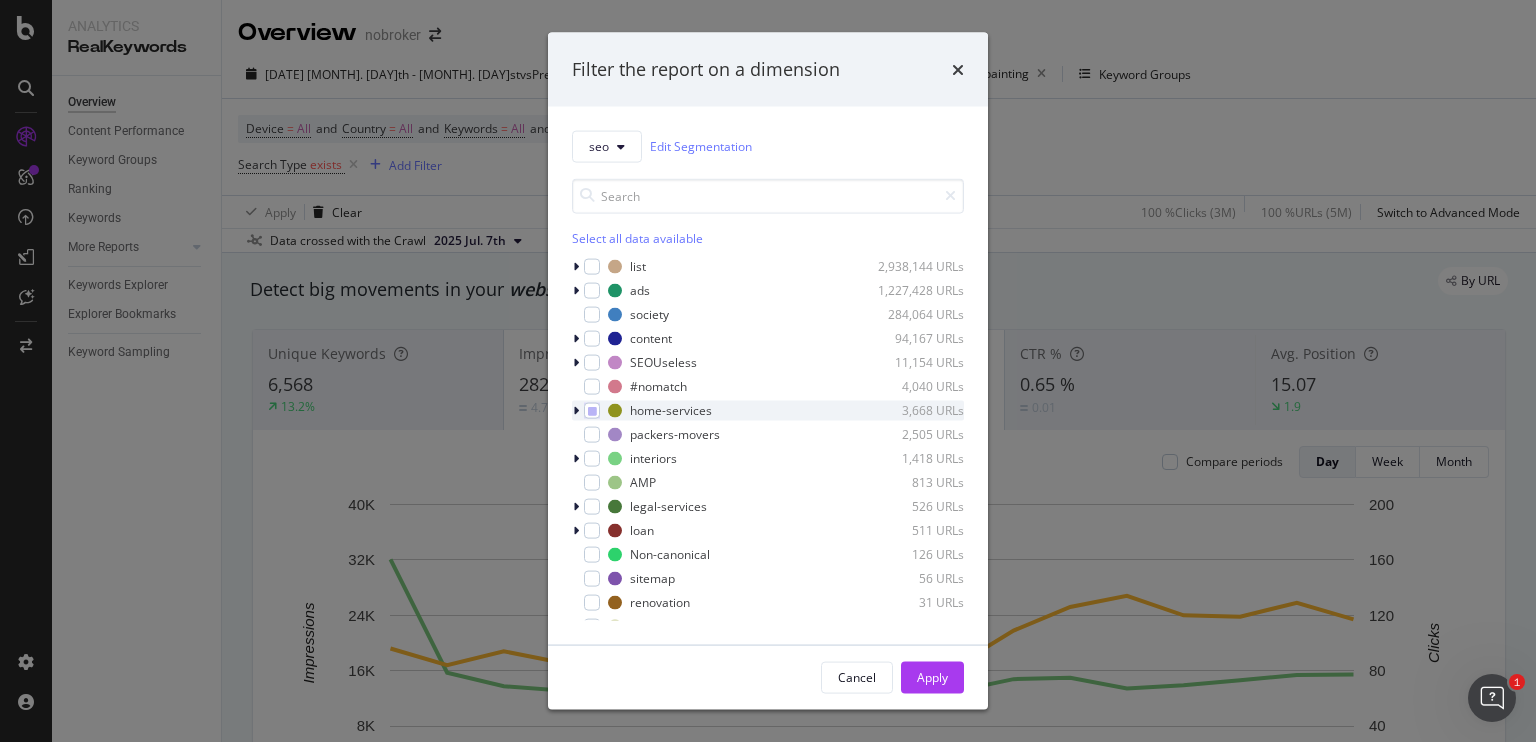 click at bounding box center [576, 410] 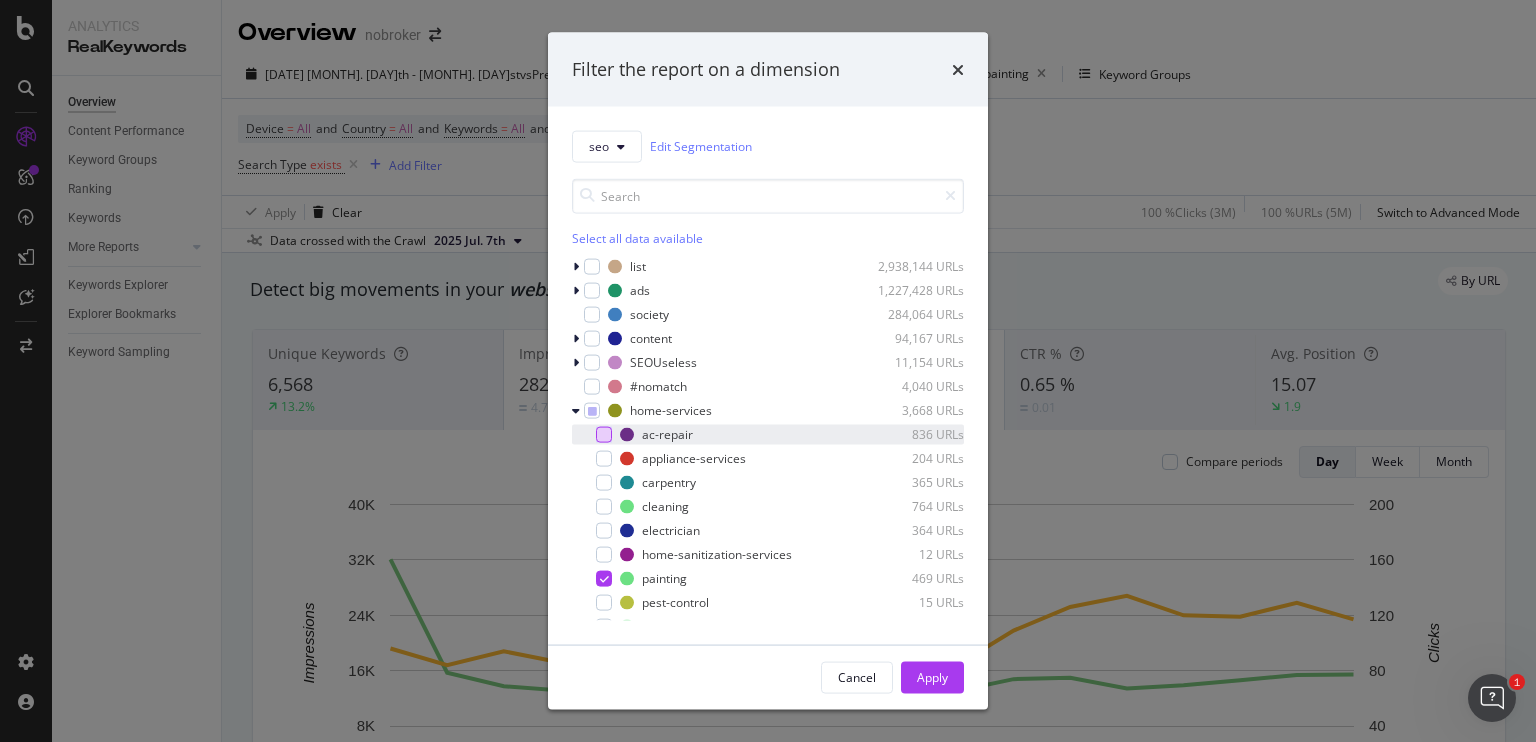 click at bounding box center [604, 434] 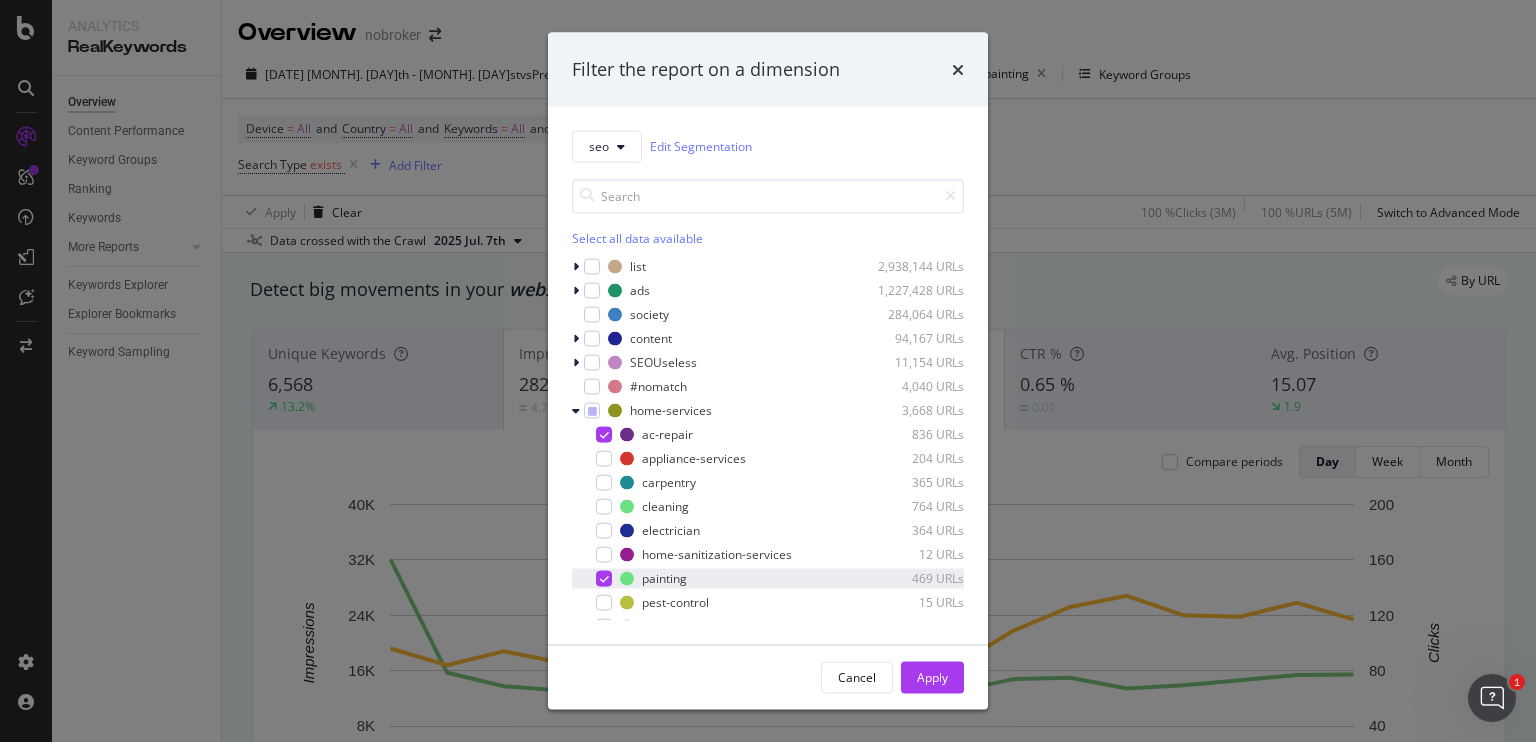 click at bounding box center [604, 578] 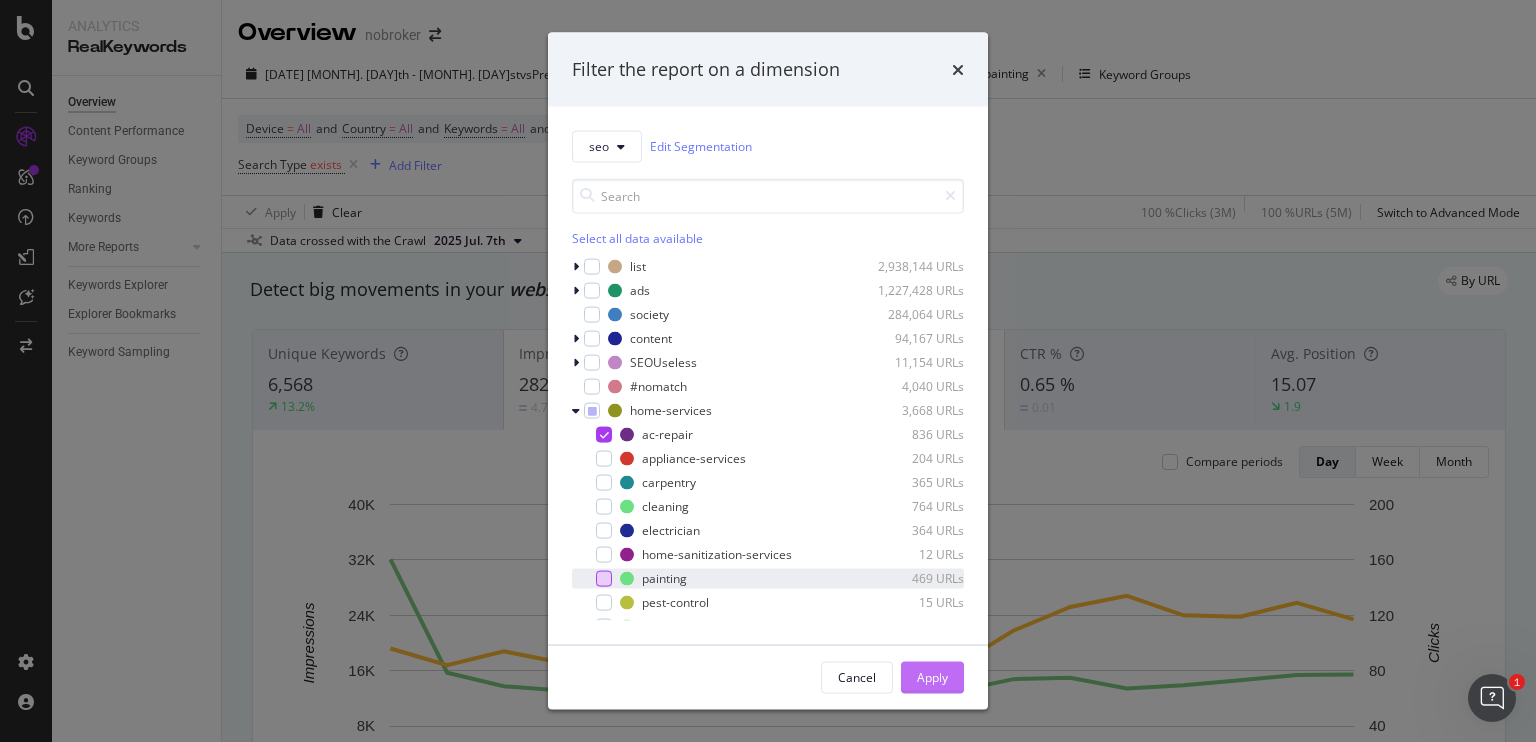 click on "Apply" at bounding box center (932, 677) 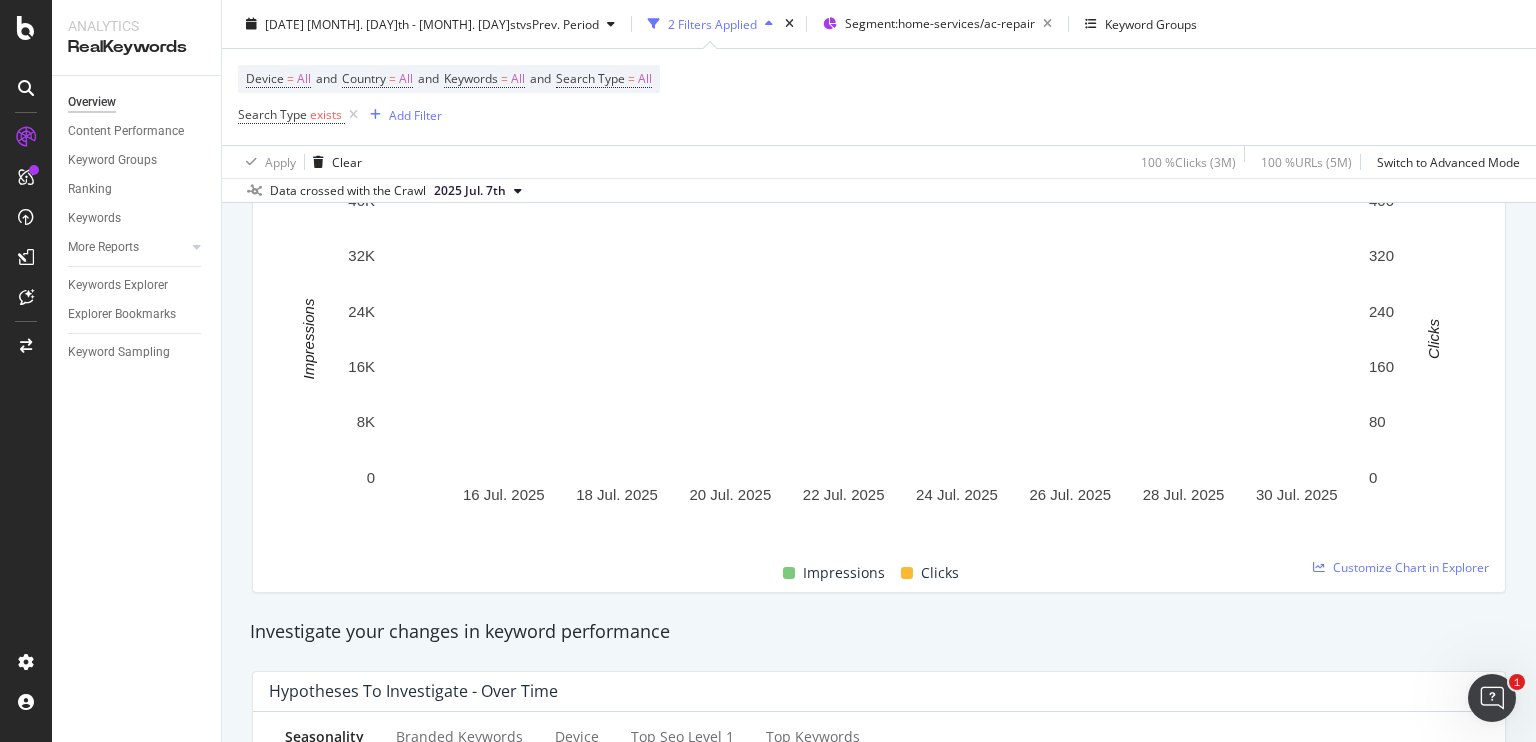 scroll, scrollTop: 320, scrollLeft: 0, axis: vertical 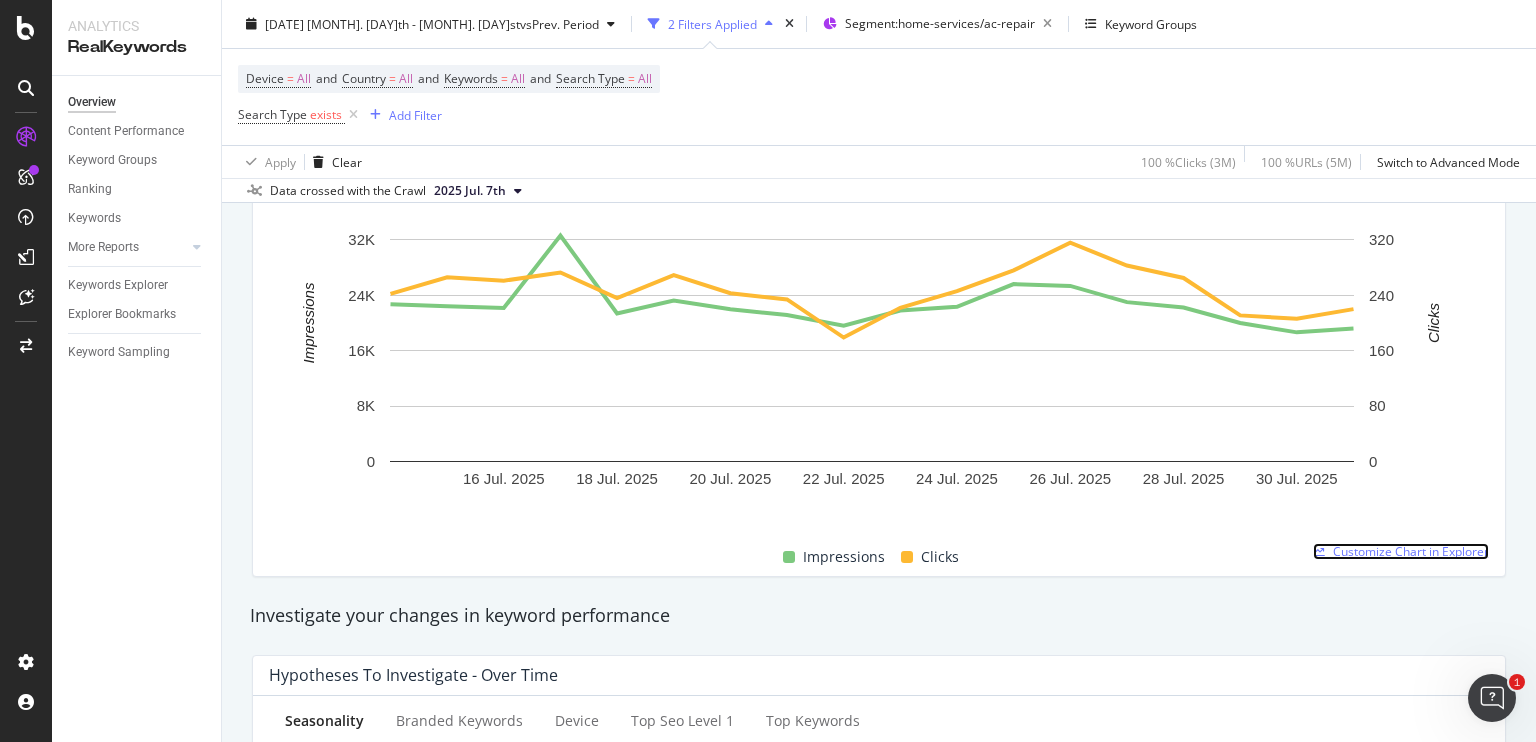 click on "Customize Chart in Explorer" at bounding box center (1411, 551) 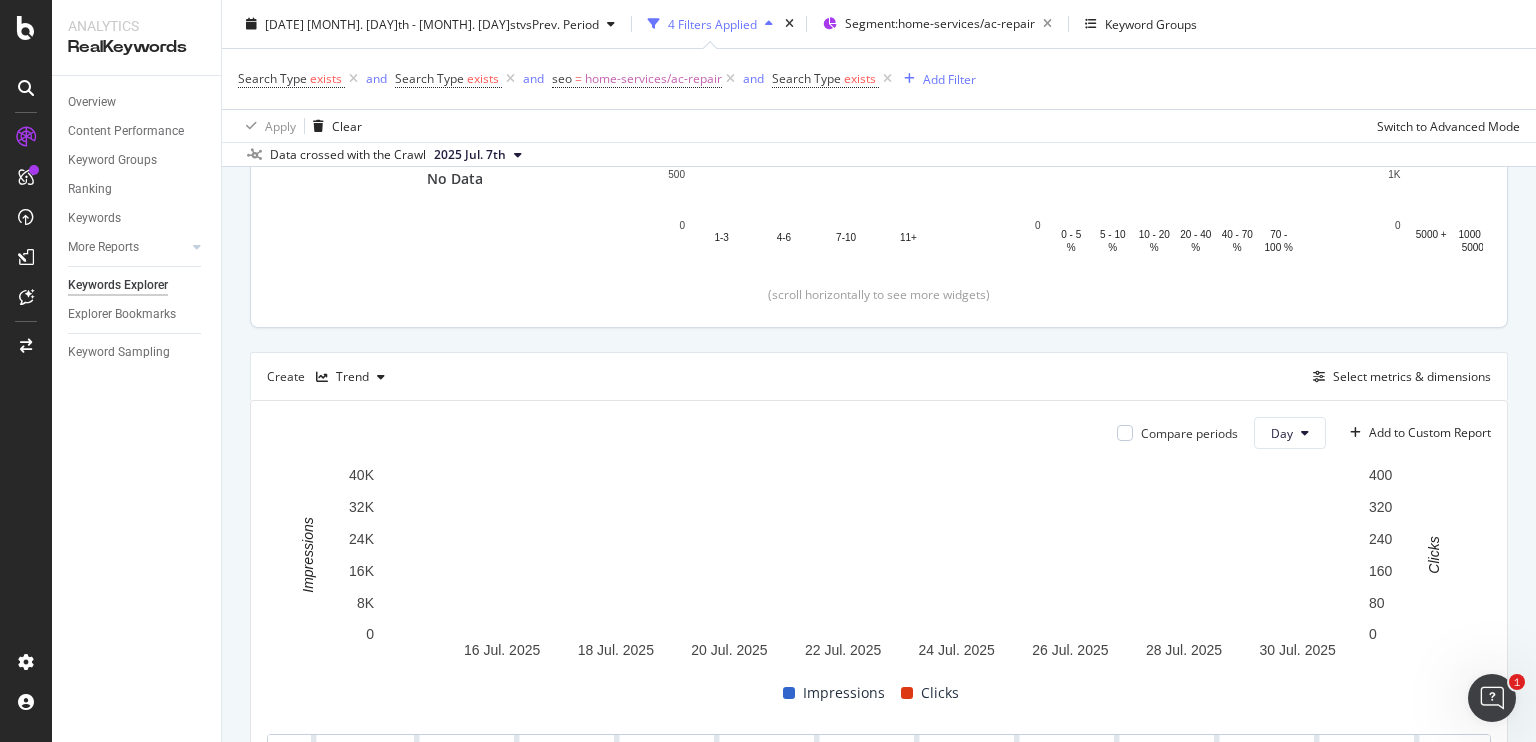 scroll, scrollTop: 400, scrollLeft: 0, axis: vertical 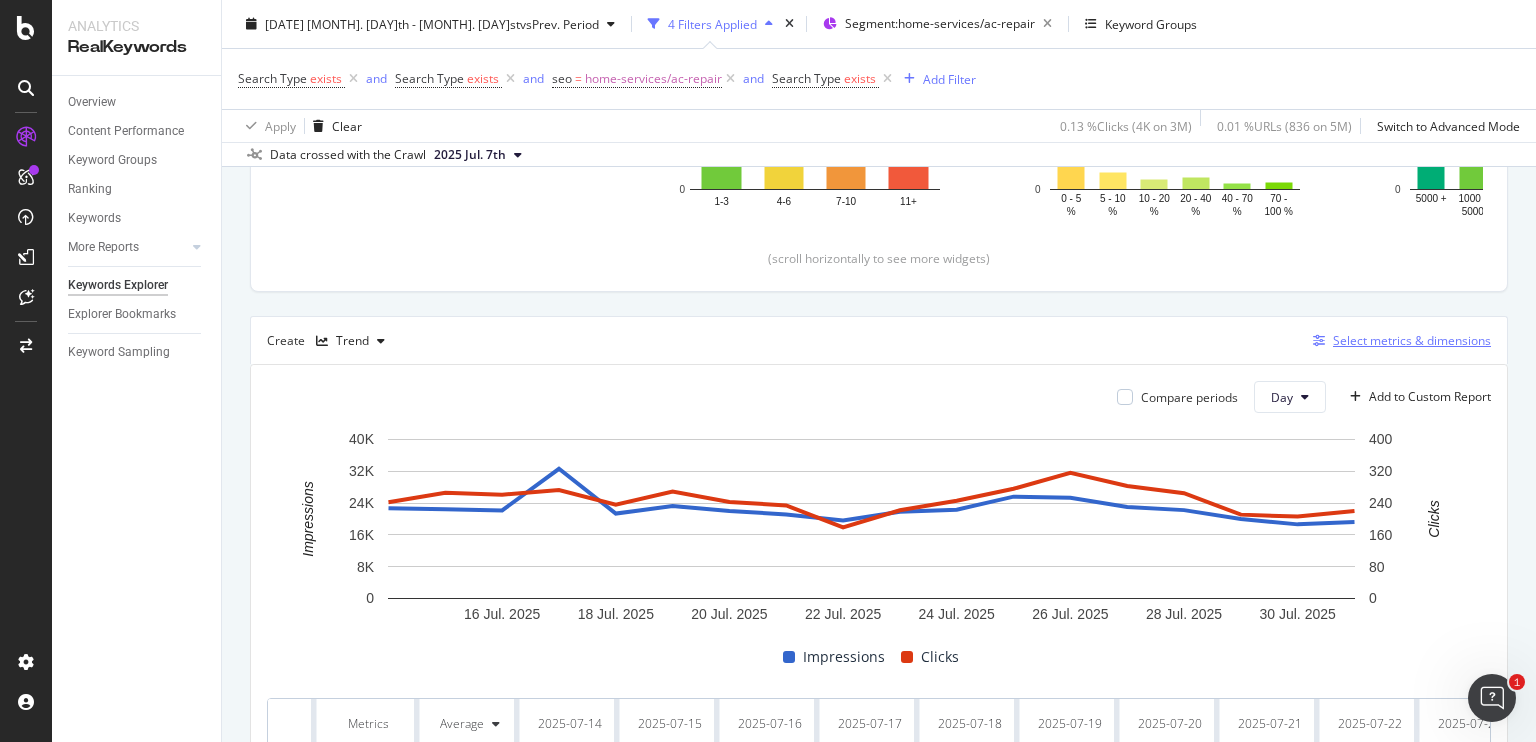 click at bounding box center (1319, 341) 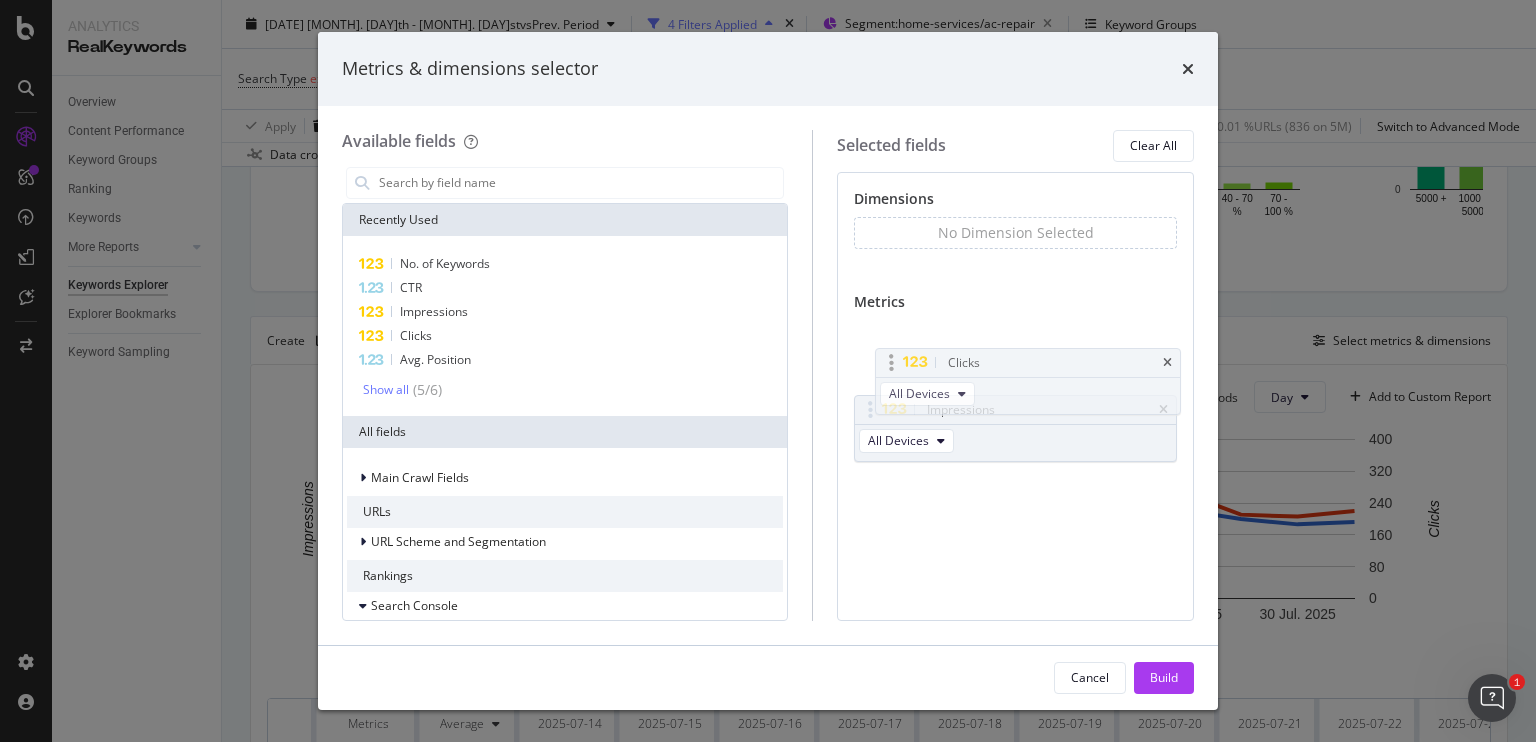 drag, startPoint x: 941, startPoint y: 405, endPoint x: 951, endPoint y: 324, distance: 81.61495 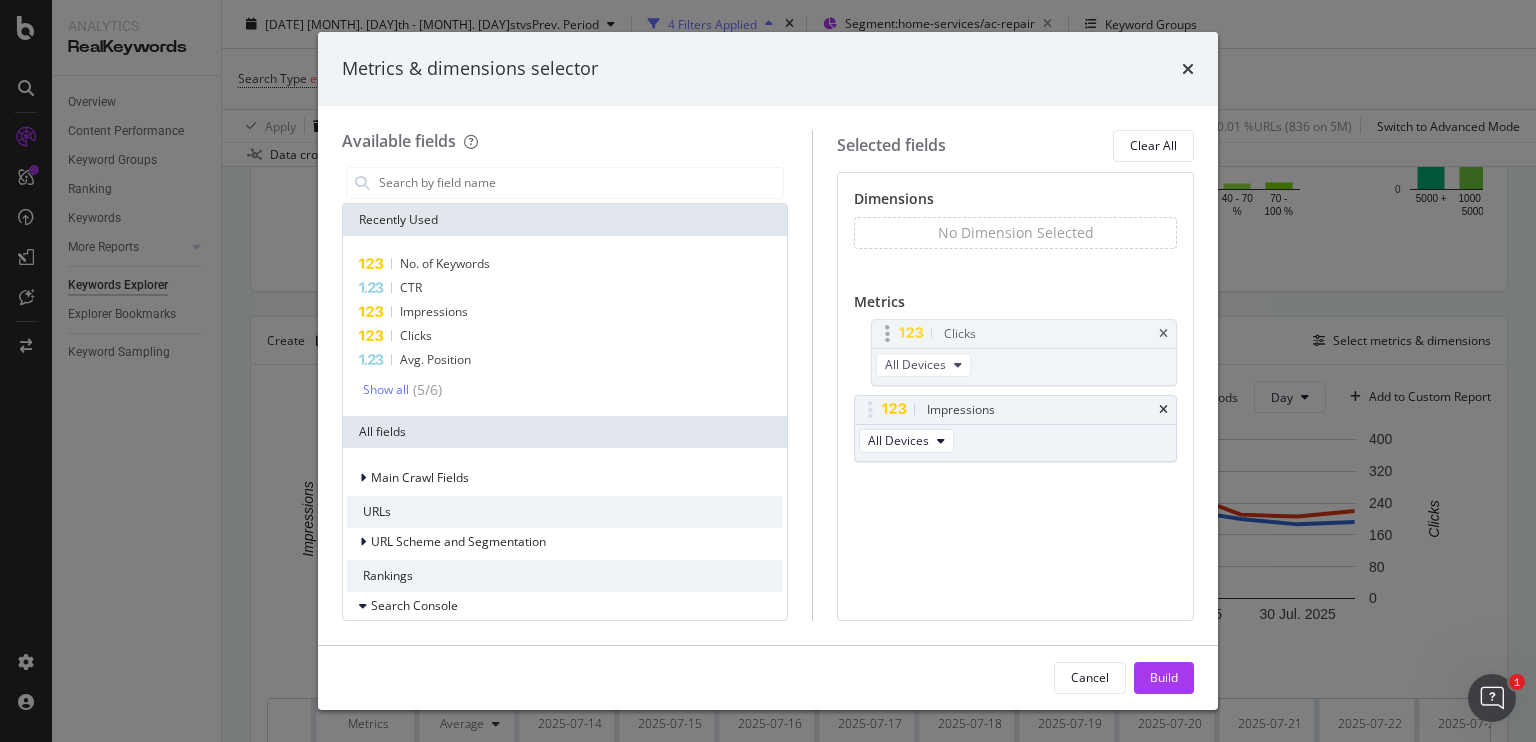 click on "Analytics RealKeywords Overview Content Performance Keyword Groups Ranking Keywords More Reports Countries Devices Content Structure Keywords Explorer Explorer Bookmarks Keyword Sampling Keywords Explorer nobroker 2025 Jul. 14th - Jul. 31st  vs  Prev. Period 4 Filters Applied Segment:  home-services/ac-repair Keyword Groups Search Type   exists   and Search Type   exists   and seo   =     home-services/ac-repair and Search Type   exists   Add Filter Apply Clear 0.13 %  Clicks ( 4K on 3M ) 0.01 %  URLs ( 836 on 5M ) Switch to Advanced Mode Data crossed with the Crawl 2025 Jul. 7th By URL Top Charts Clicks By seo Level 3 By: seo Level 3 No Data Clicks By Average Position Hold CTRL while clicking to filter the report. 1-3 4-6 7-10 11+ 0 500 1K 1.5K Avg. Position Clicks 1-3 795 4-6 1,258 7-10 1,336 11+ 1,059 1.5K Clicks By CTR Hold CTRL while clicking to filter the report. 0 - 5 % 5 - 10 % 10 - 20 % 20 - 40 % 40 - 70 % 70 - 100 % 0 2K 4K CTR Clicks 0 - 5 % 3,089 5 - 10 % 431 10 - 20 % 267 20 - 40 % 317 40 - 70 %" at bounding box center (768, 371) 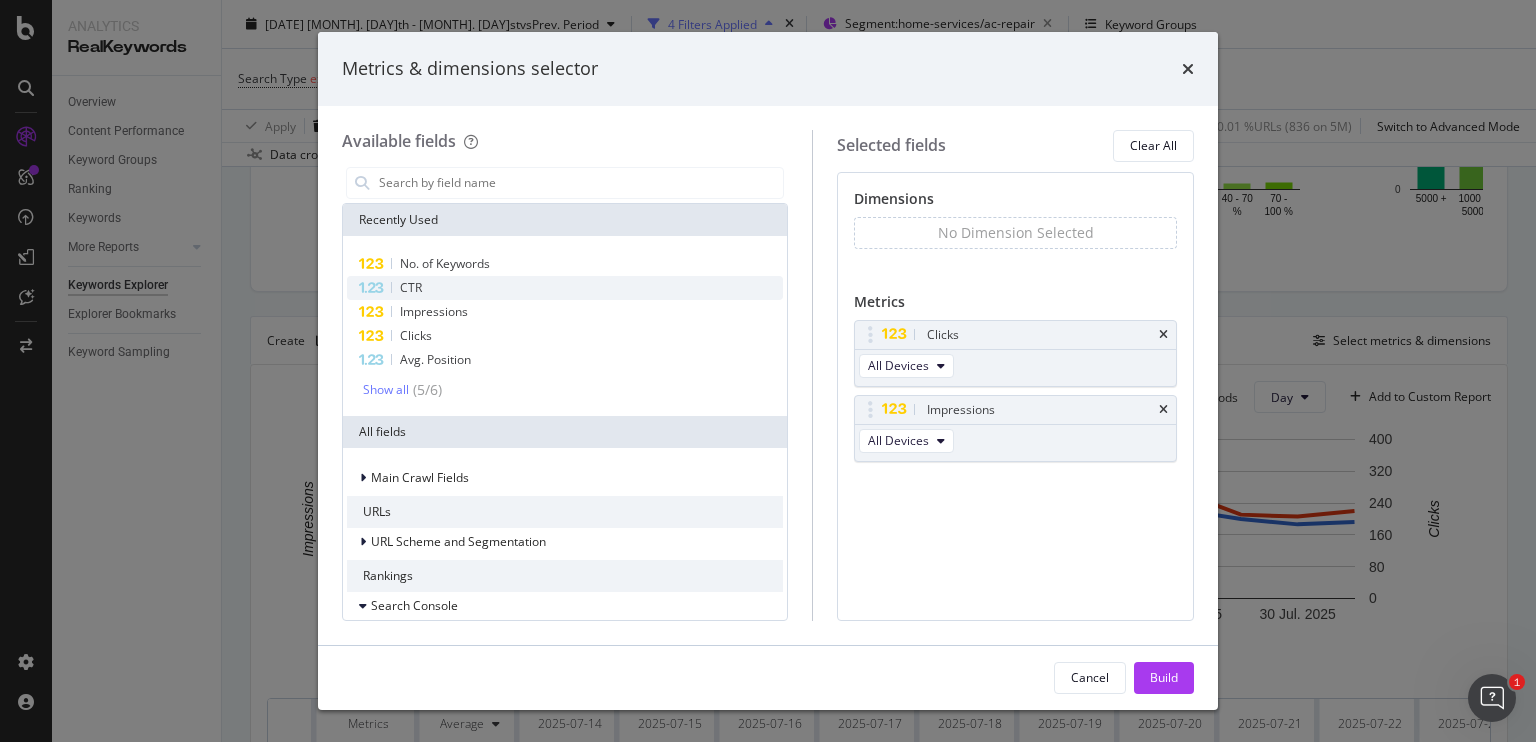 click on "CTR" at bounding box center [565, 288] 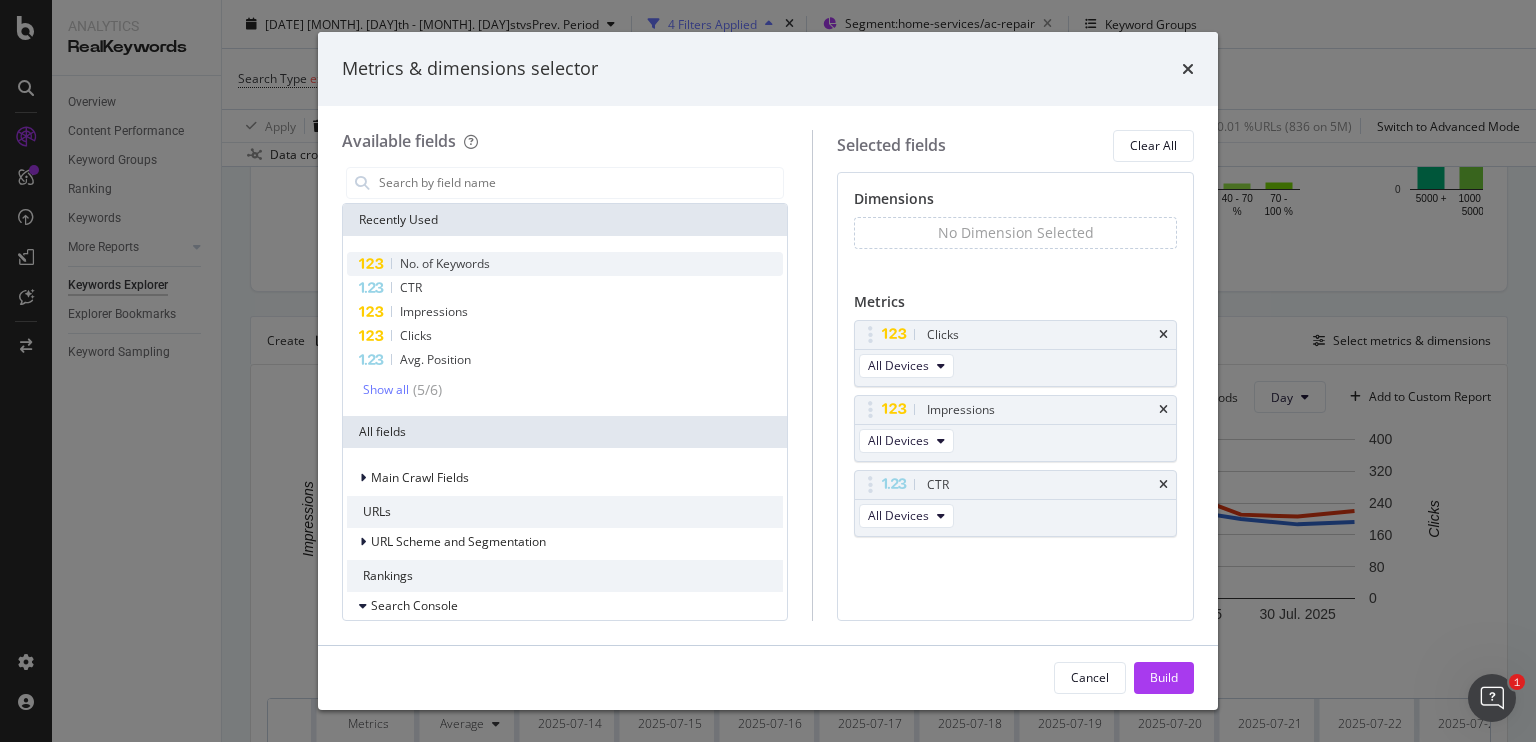 click on "No. of Keywords" at bounding box center [445, 263] 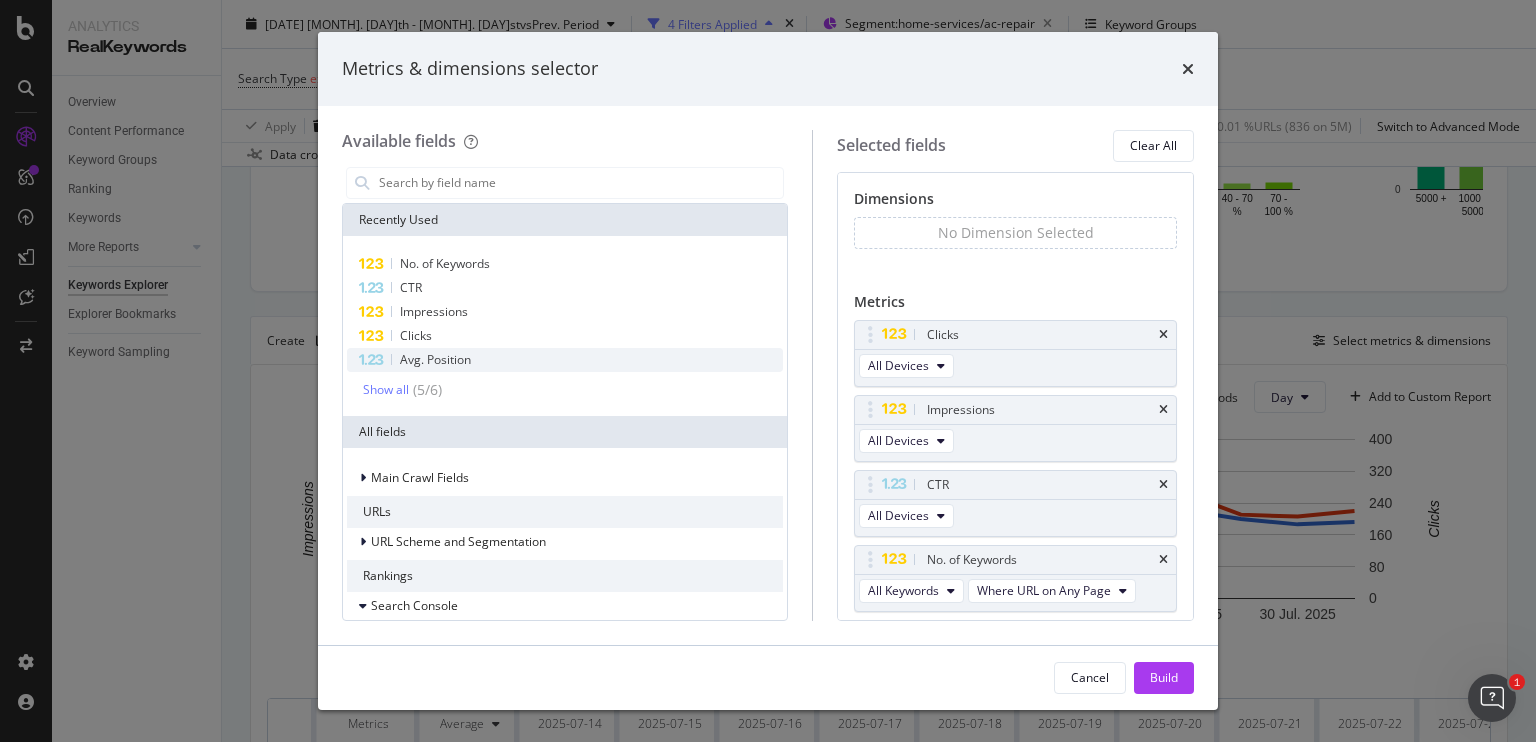 click on "Avg. Position" at bounding box center [565, 360] 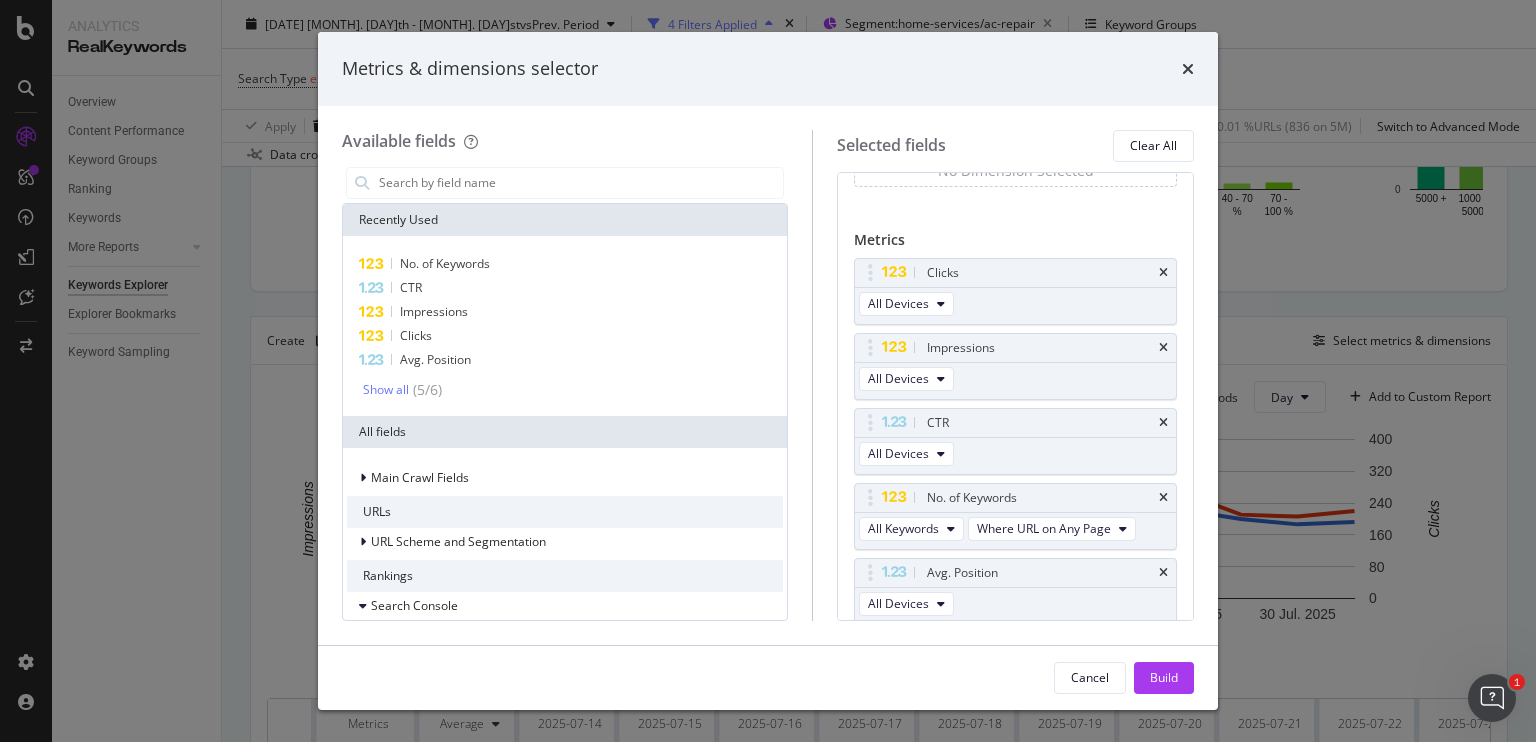 scroll, scrollTop: 64, scrollLeft: 0, axis: vertical 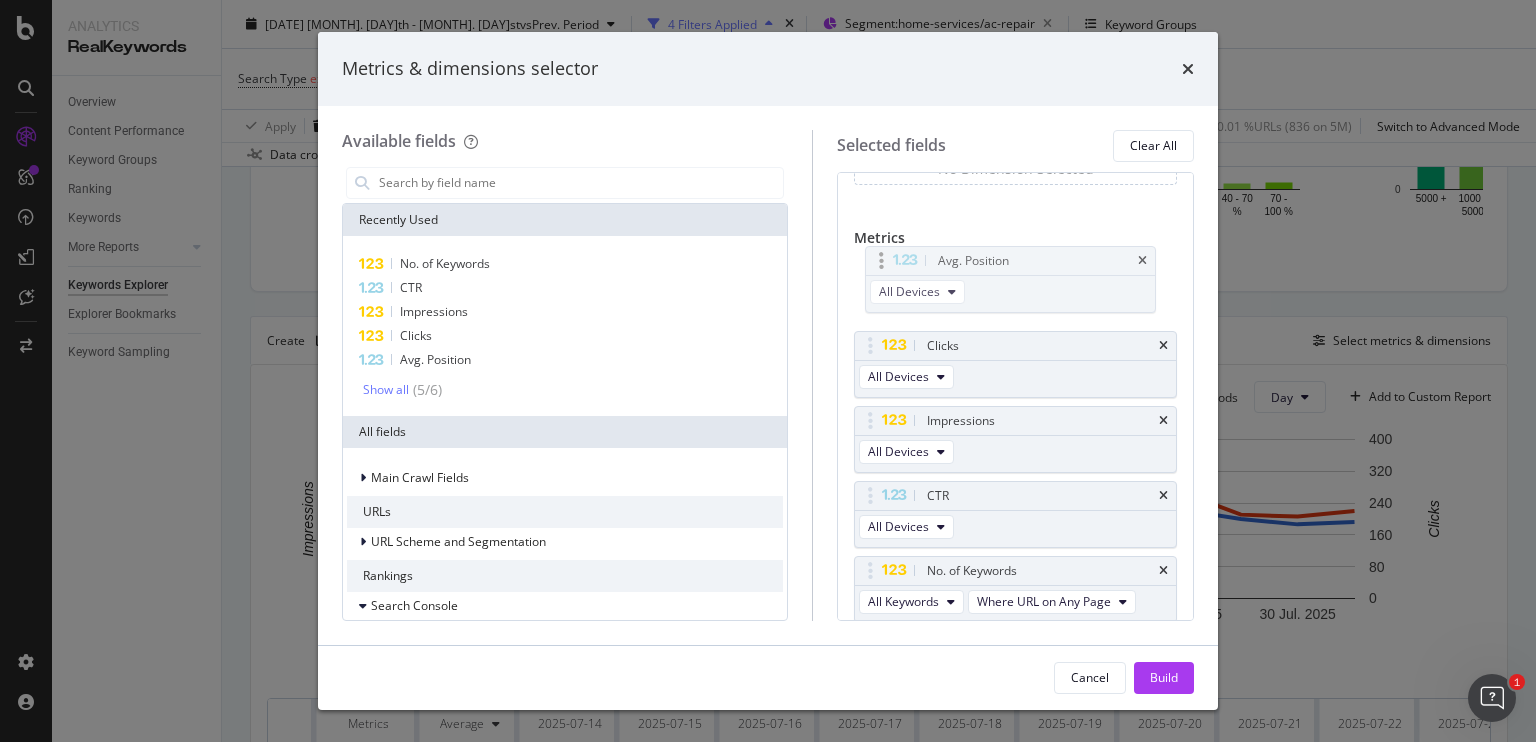 drag, startPoint x: 1006, startPoint y: 571, endPoint x: 999, endPoint y: 243, distance: 328.07468 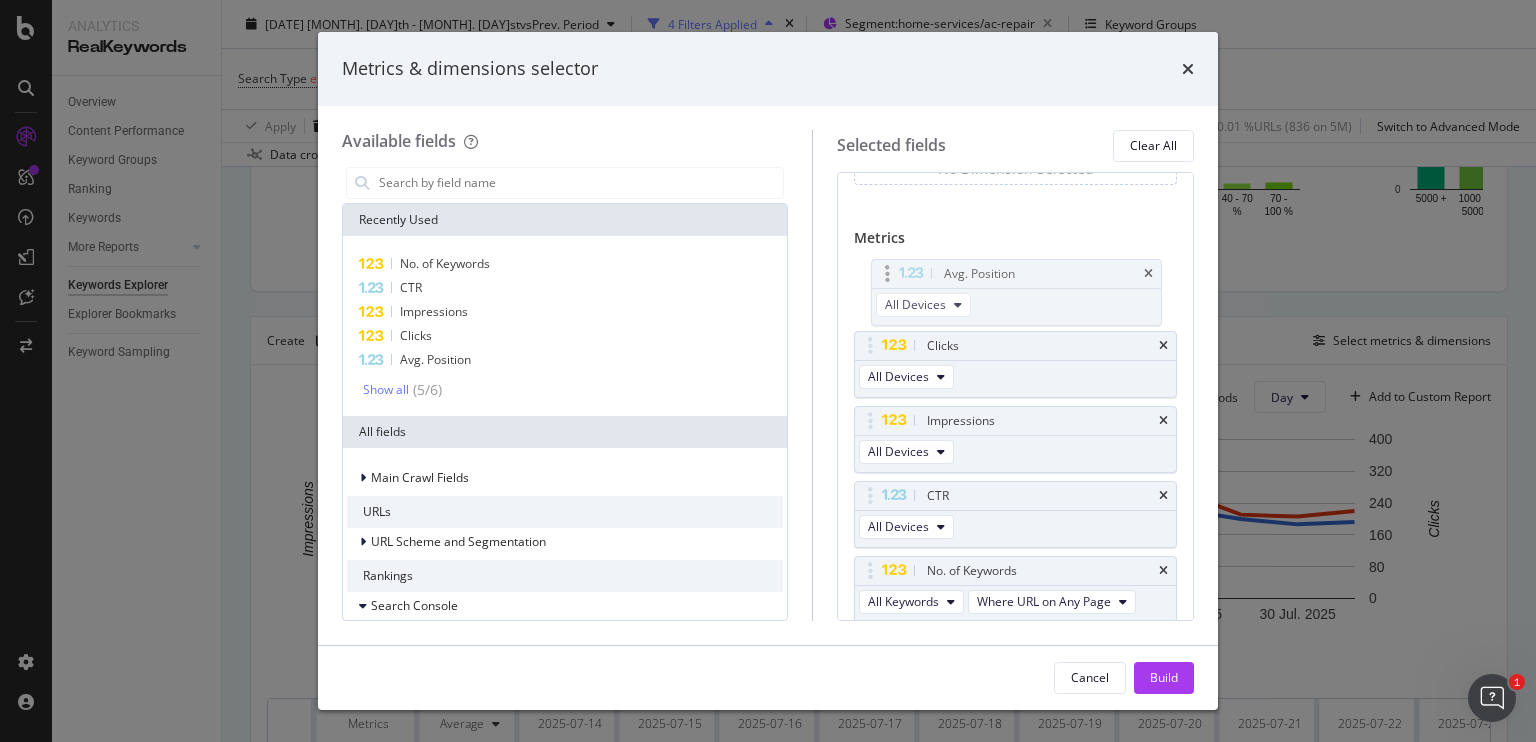 click on "Analytics RealKeywords Overview Content Performance Keyword Groups Ranking Keywords More Reports Countries Devices Content Structure Keywords Explorer Explorer Bookmarks Keyword Sampling Keywords Explorer nobroker 2025 Jul. 14th - Jul. 31st  vs  Prev. Period 4 Filters Applied Segment:  home-services/ac-repair Keyword Groups Search Type   exists   and Search Type   exists   and seo   =     home-services/ac-repair and Search Type   exists   Add Filter Apply Clear 0.13 %  Clicks ( 4K on 3M ) 0.01 %  URLs ( 836 on 5M ) Switch to Advanced Mode Data crossed with the Crawl 2025 Jul. 7th By URL Top Charts Clicks By seo Level 3 By: seo Level 3 No Data Clicks By Average Position Hold CTRL while clicking to filter the report. 1-3 4-6 7-10 11+ 0 500 1K 1.5K Avg. Position Clicks 1-3 795 4-6 1,258 7-10 1,336 11+ 1,059 1.5K Clicks By CTR Hold CTRL while clicking to filter the report. 0 - 5 % 5 - 10 % 10 - 20 % 20 - 40 % 40 - 70 % 70 - 100 % 0 2K 4K CTR Clicks 0 - 5 % 3,089 5 - 10 % 431 10 - 20 % 267 20 - 40 % 317 40 - 70 %" at bounding box center [768, 371] 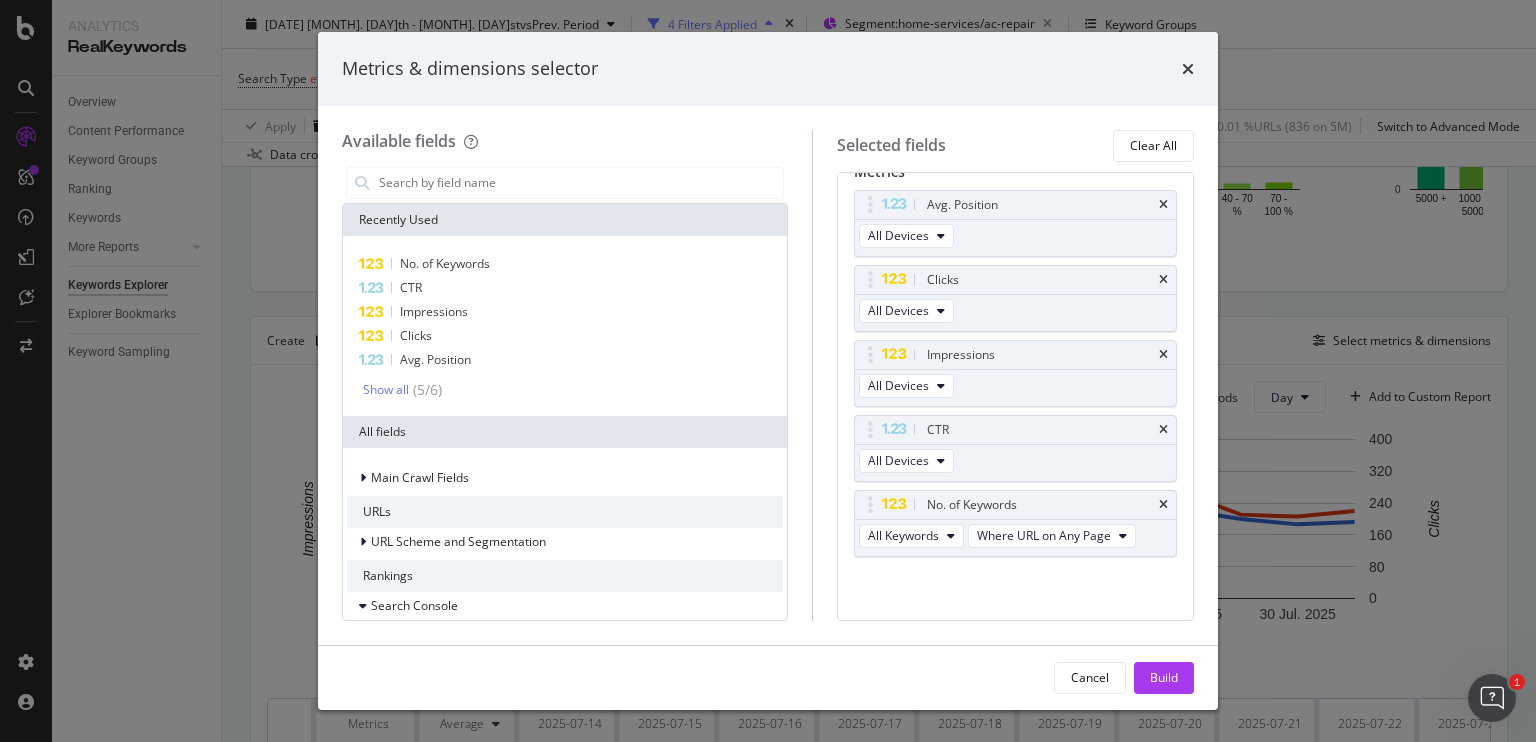 scroll, scrollTop: 129, scrollLeft: 0, axis: vertical 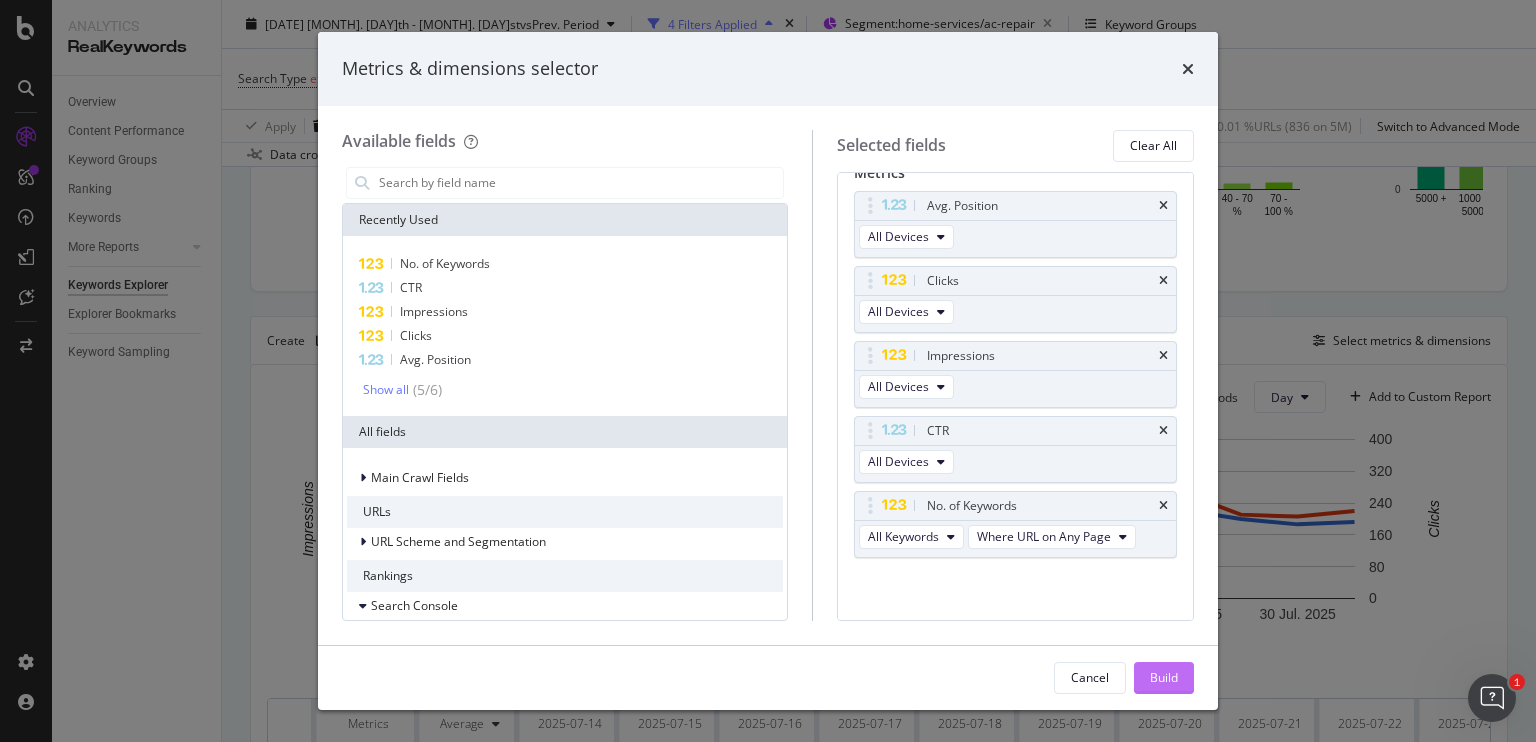click on "Build" at bounding box center (1164, 677) 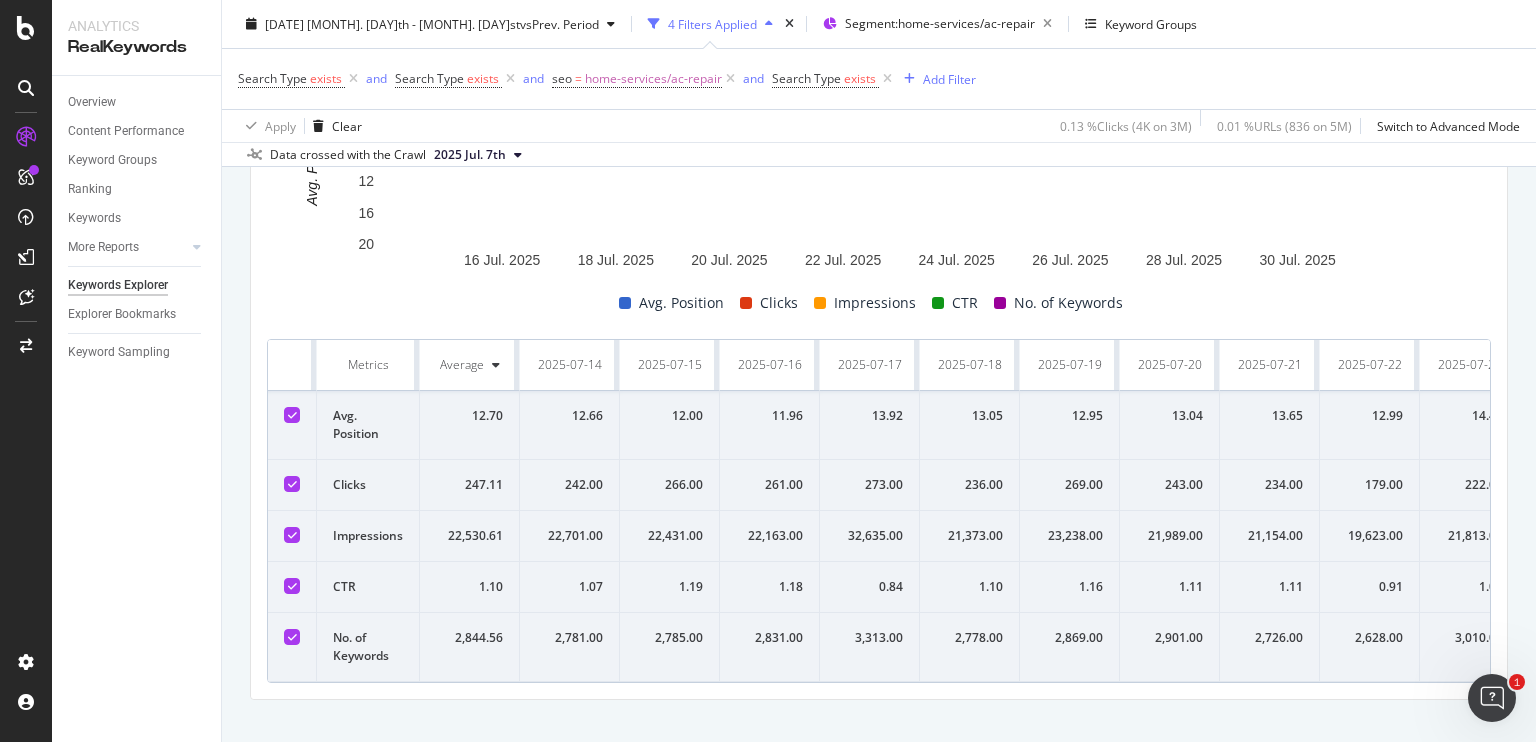 scroll, scrollTop: 812, scrollLeft: 0, axis: vertical 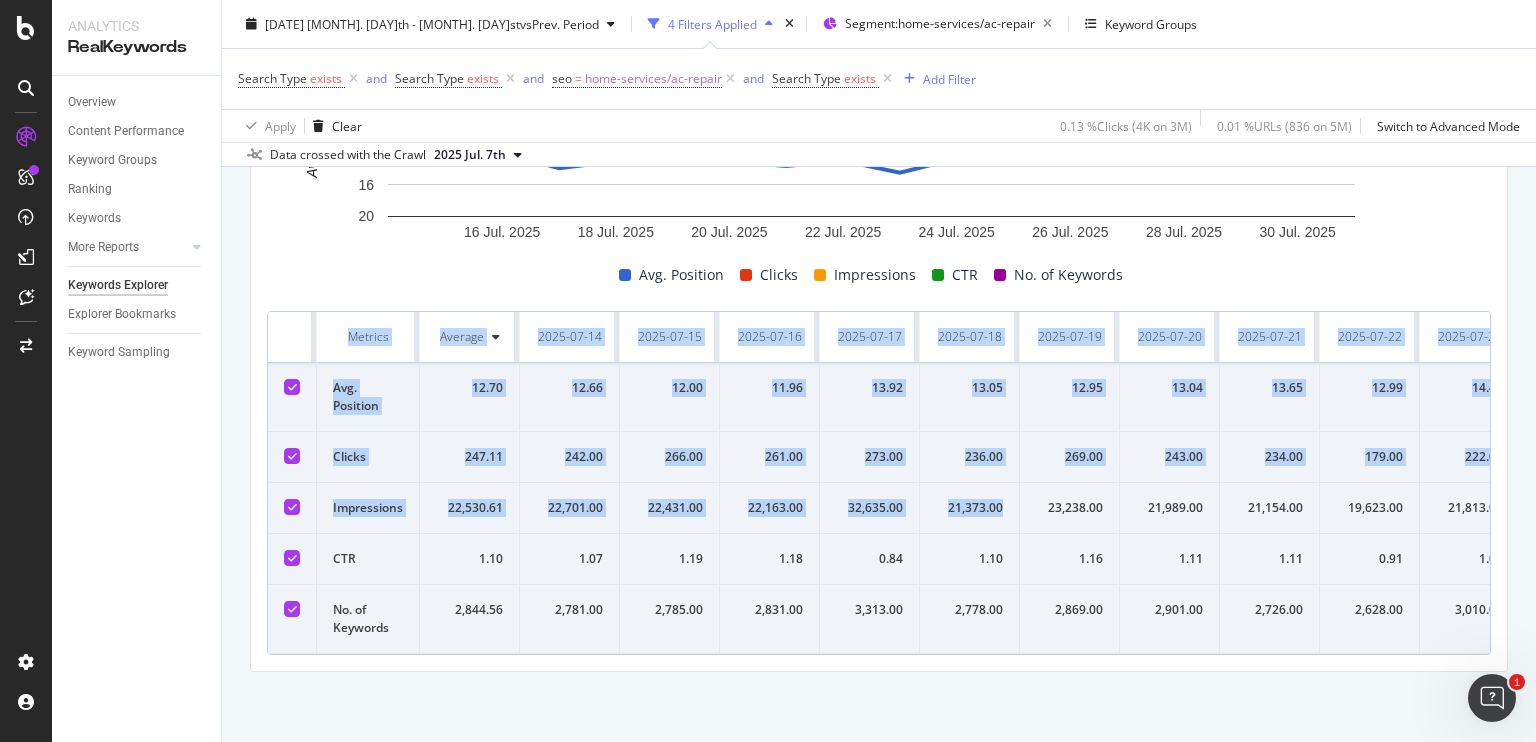drag, startPoint x: 337, startPoint y: 297, endPoint x: 1006, endPoint y: 507, distance: 701.1854 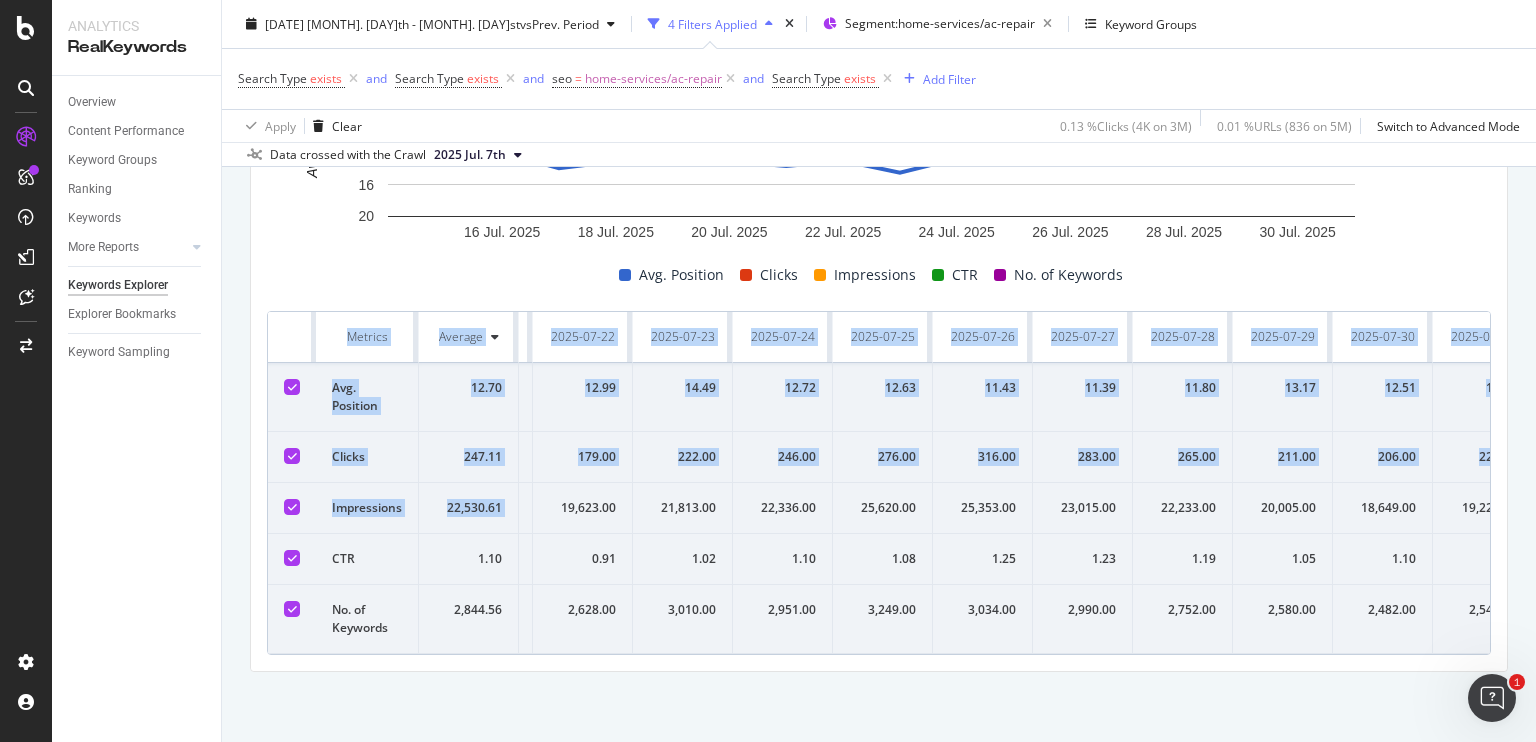 scroll, scrollTop: 0, scrollLeft: 844, axis: horizontal 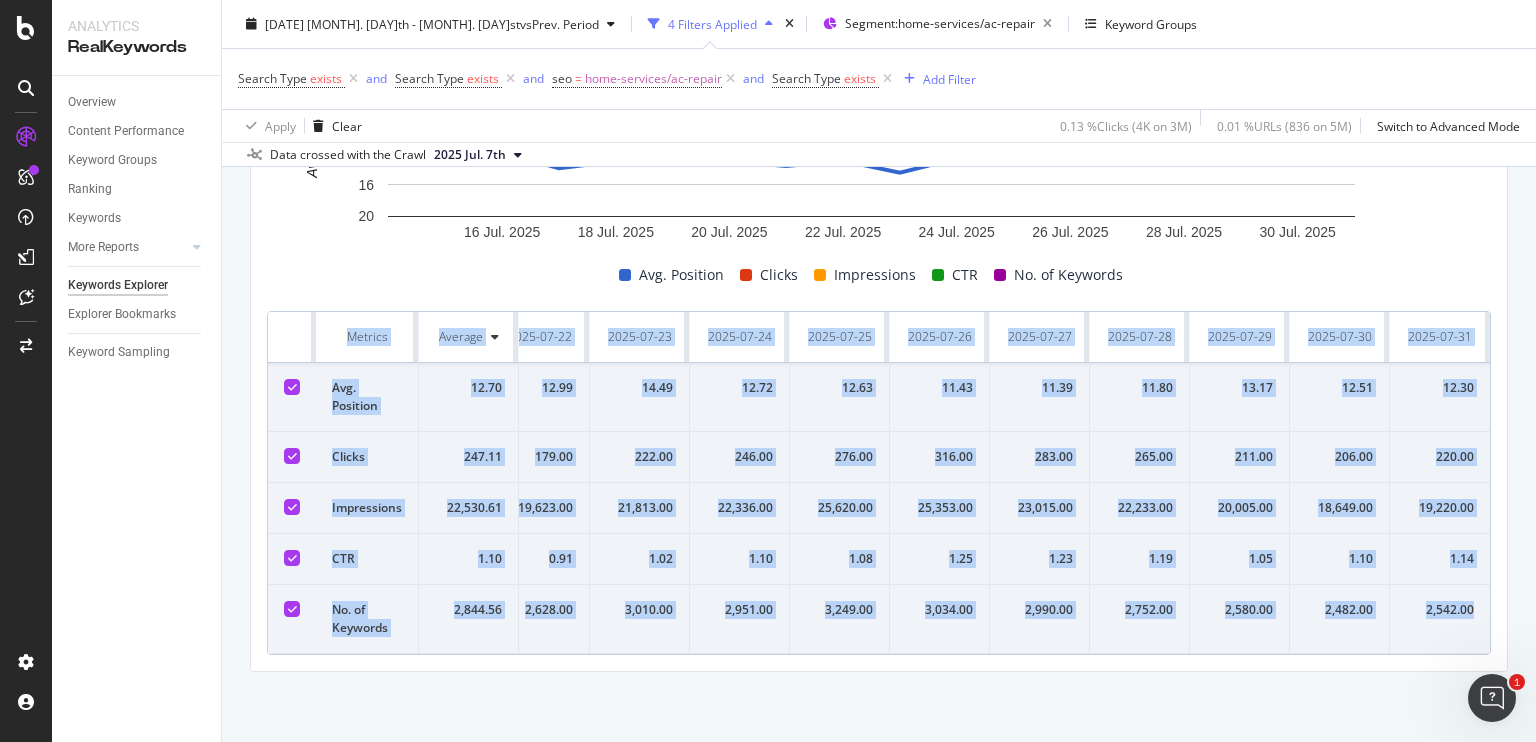 click on "2,542.00" at bounding box center (1440, 610) 